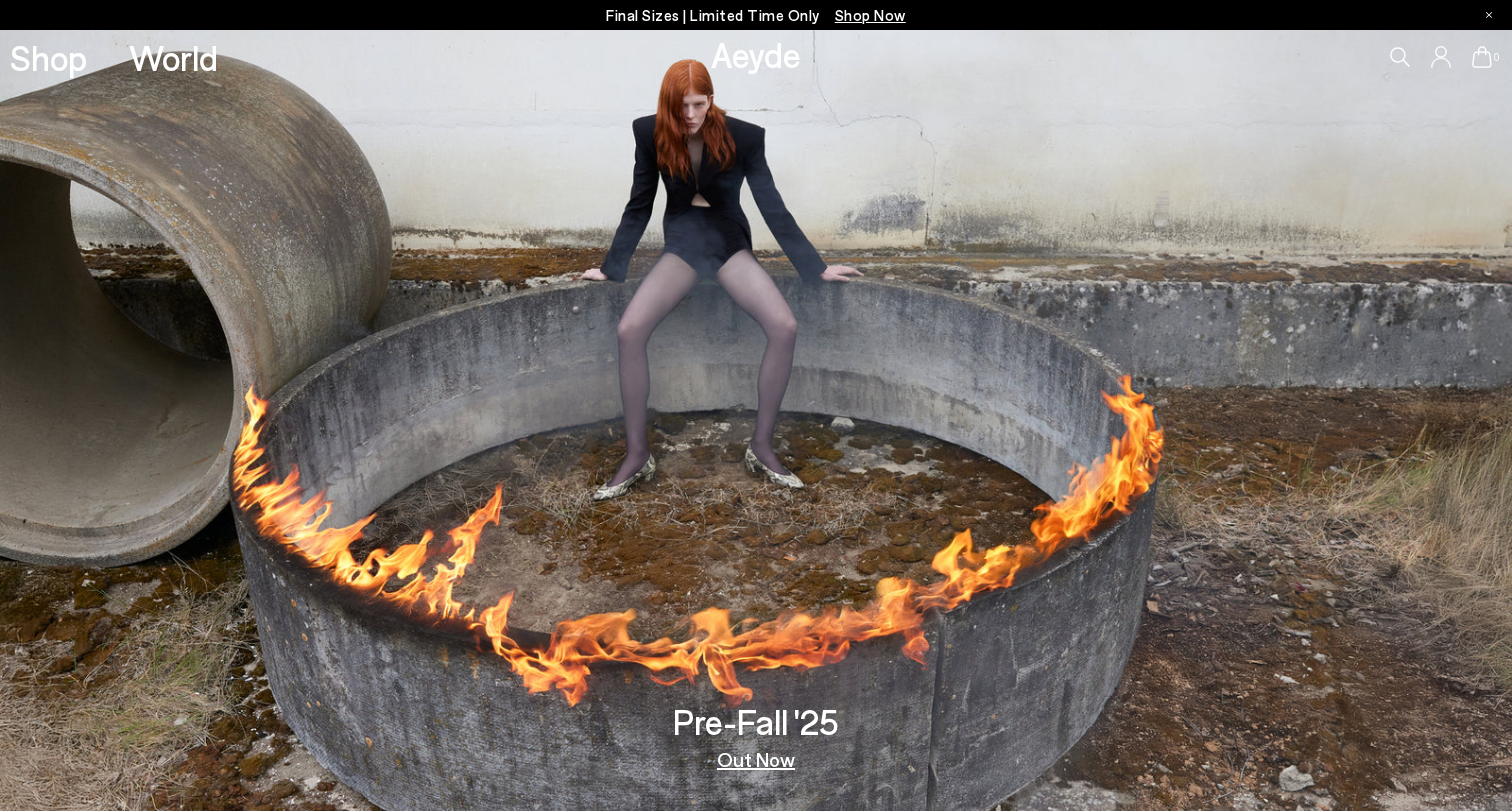 scroll, scrollTop: 0, scrollLeft: 0, axis: both 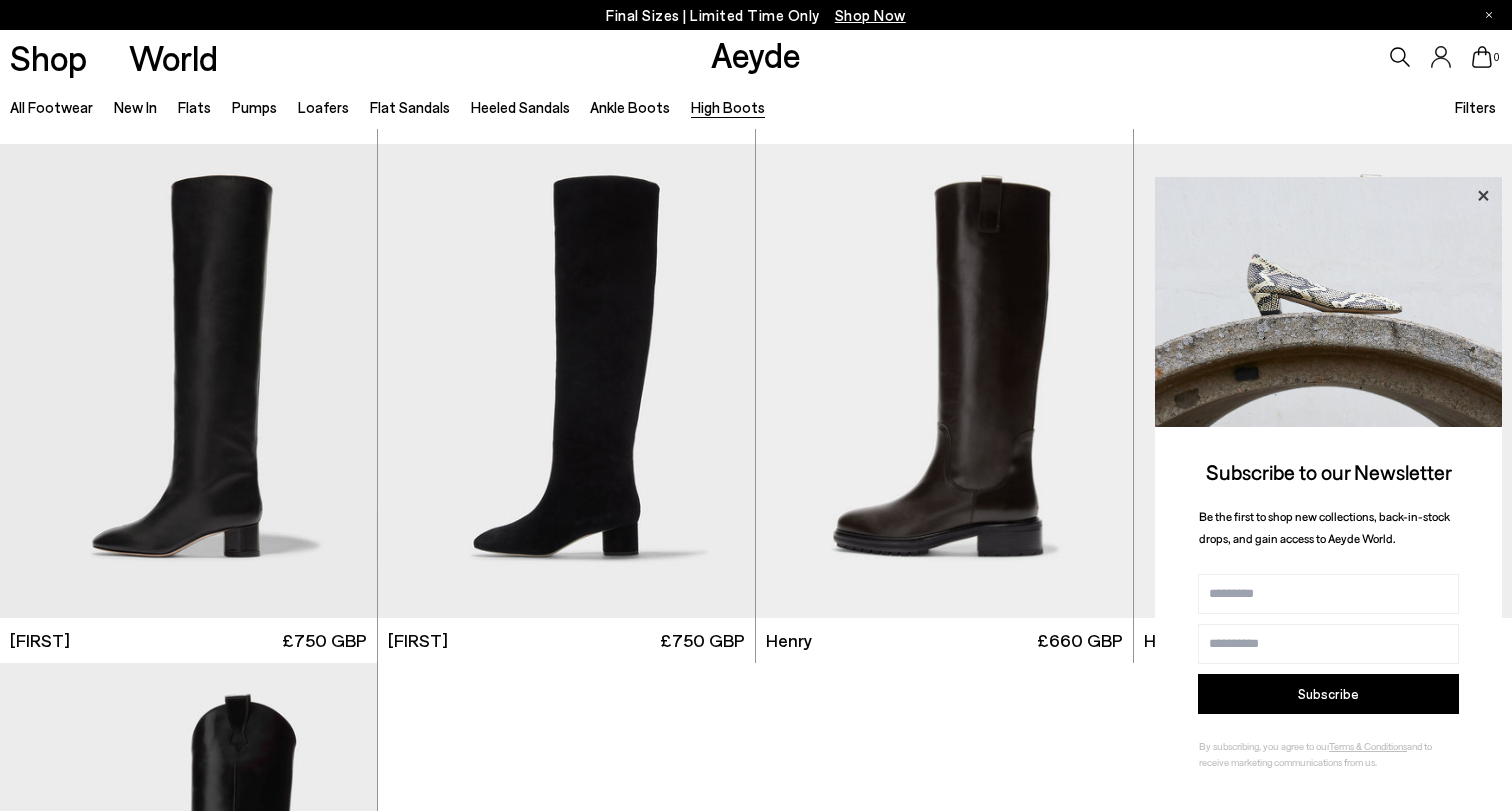 click 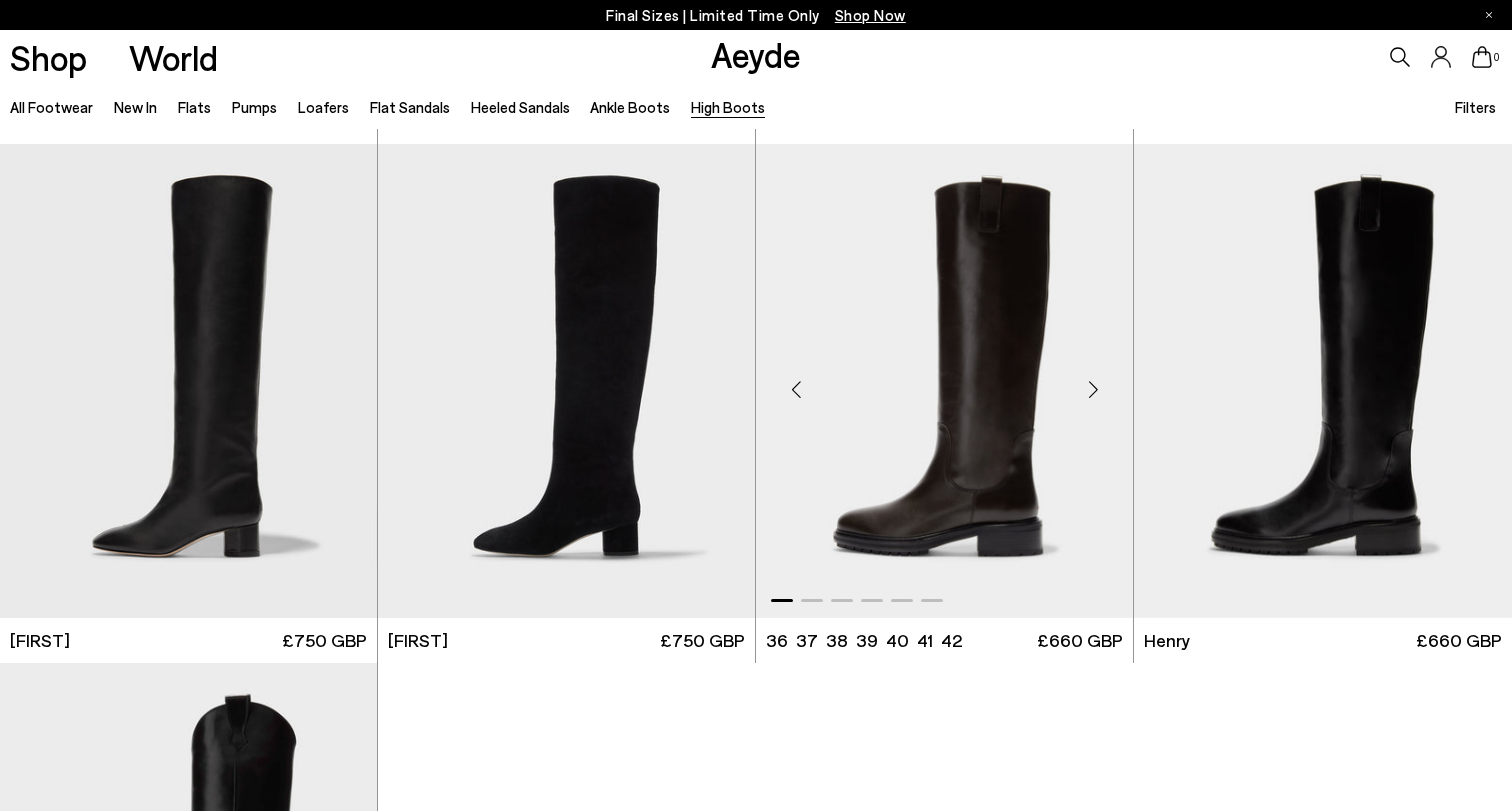 click at bounding box center (944, 381) 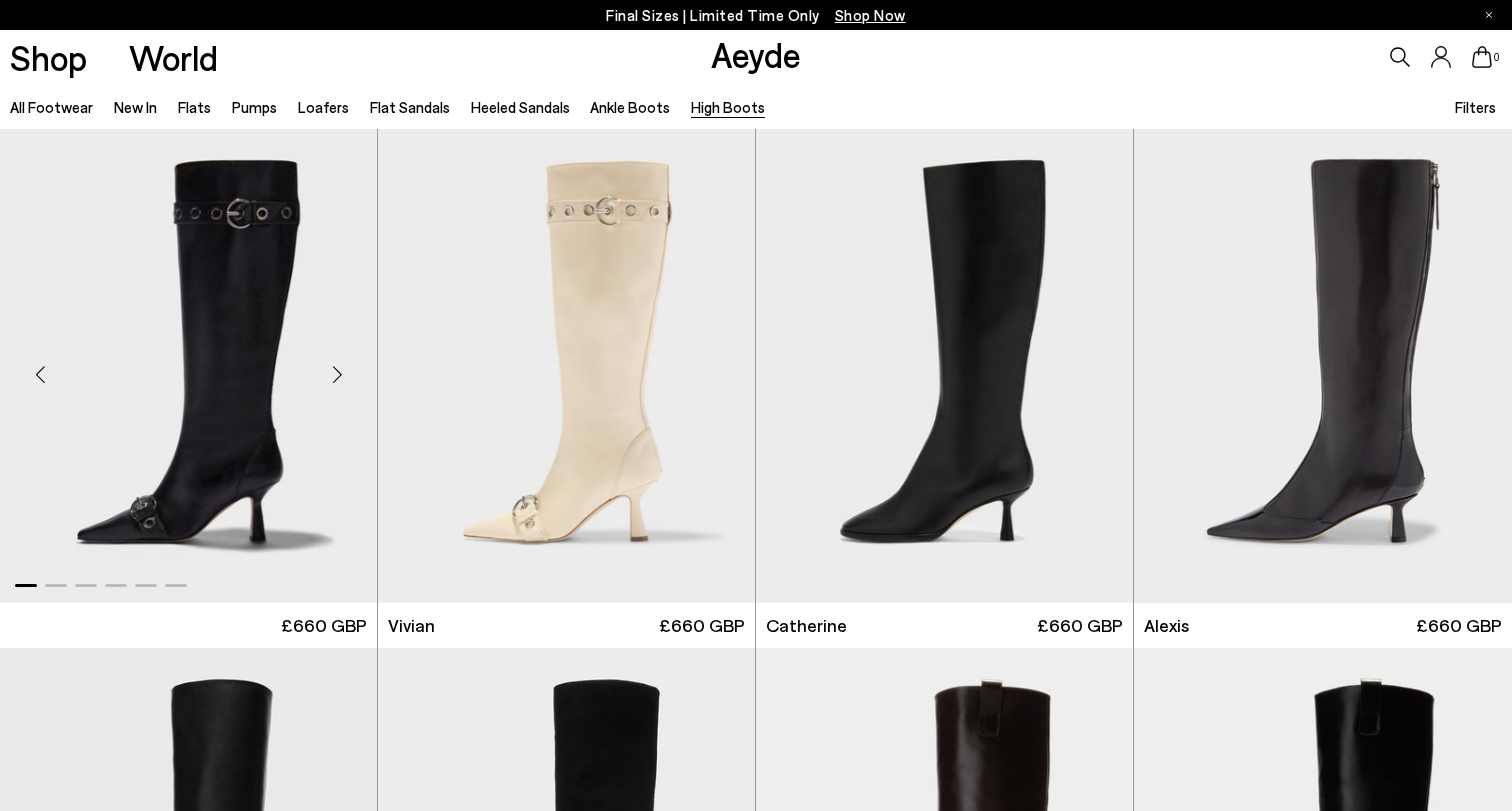 scroll, scrollTop: 0, scrollLeft: 0, axis: both 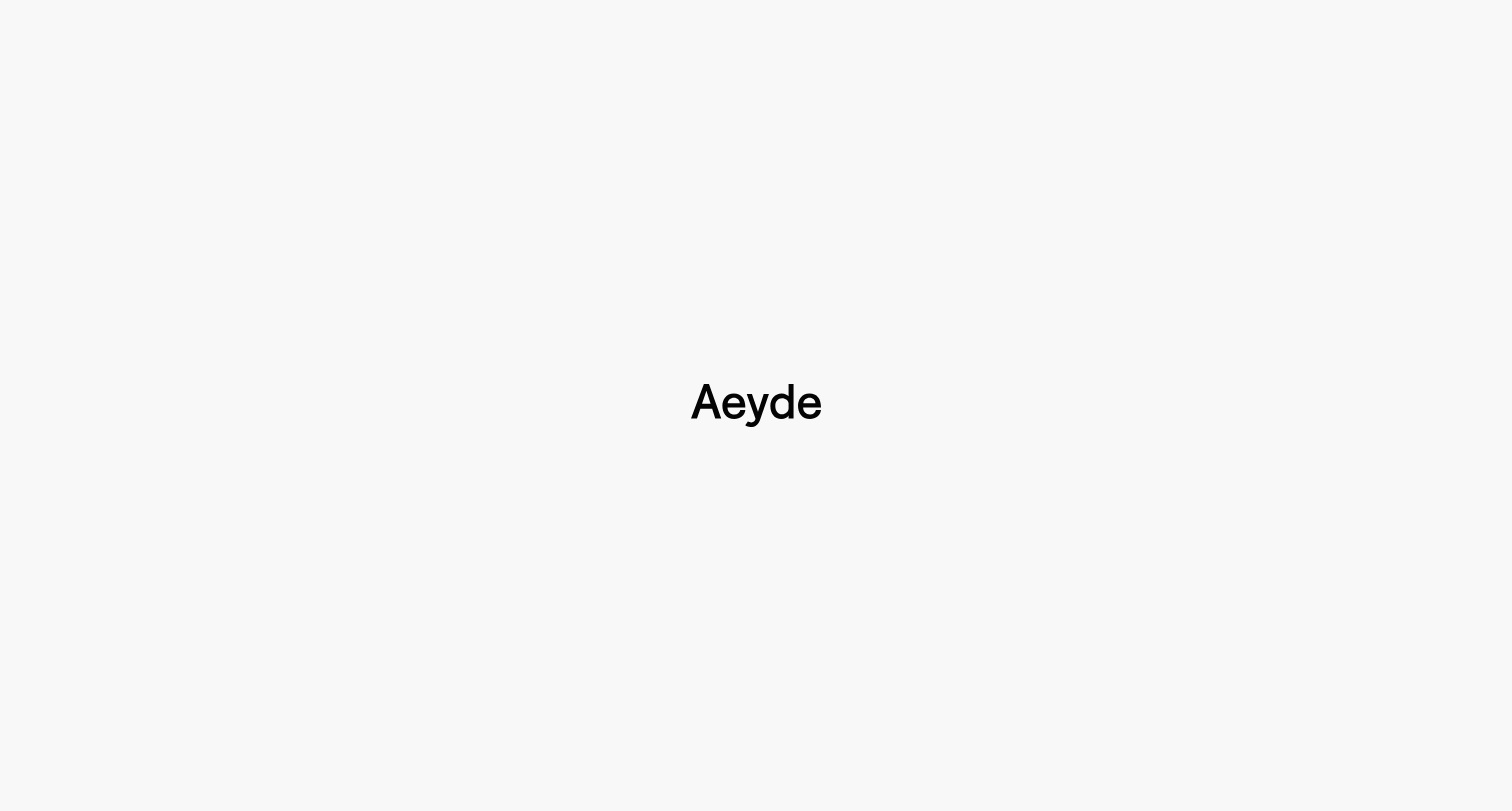 type 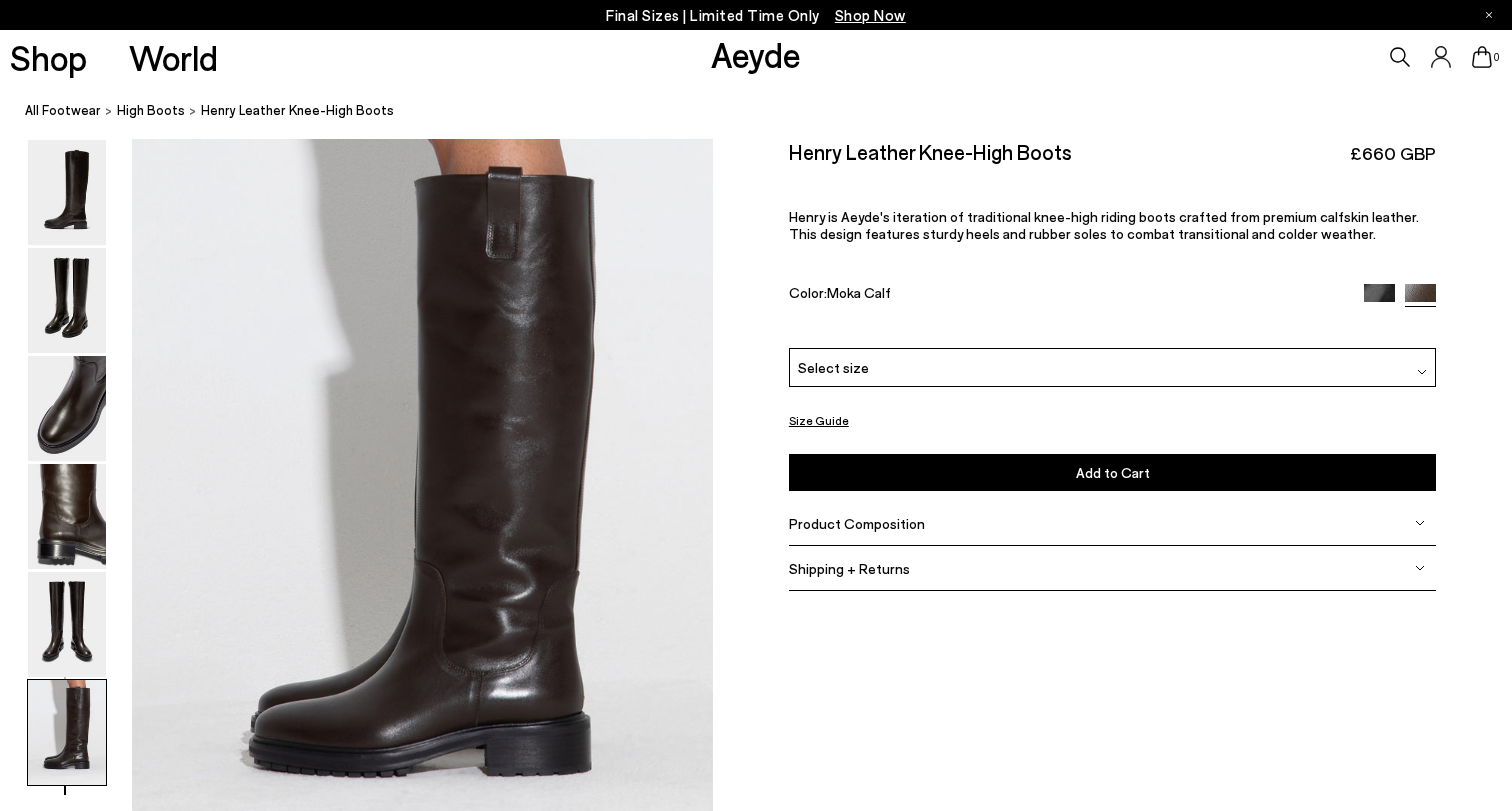 scroll, scrollTop: 3801, scrollLeft: 10, axis: both 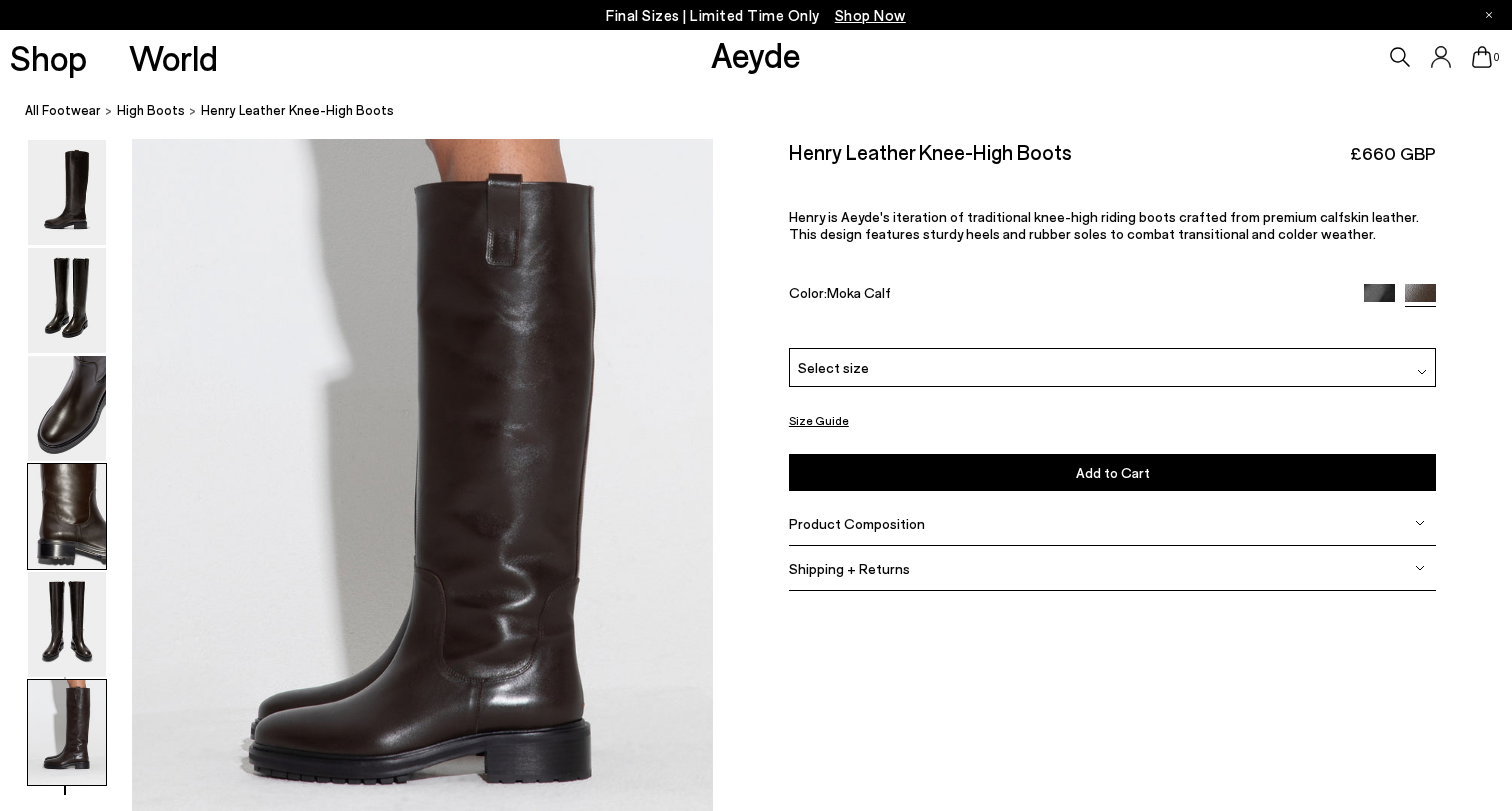 click at bounding box center [67, 516] 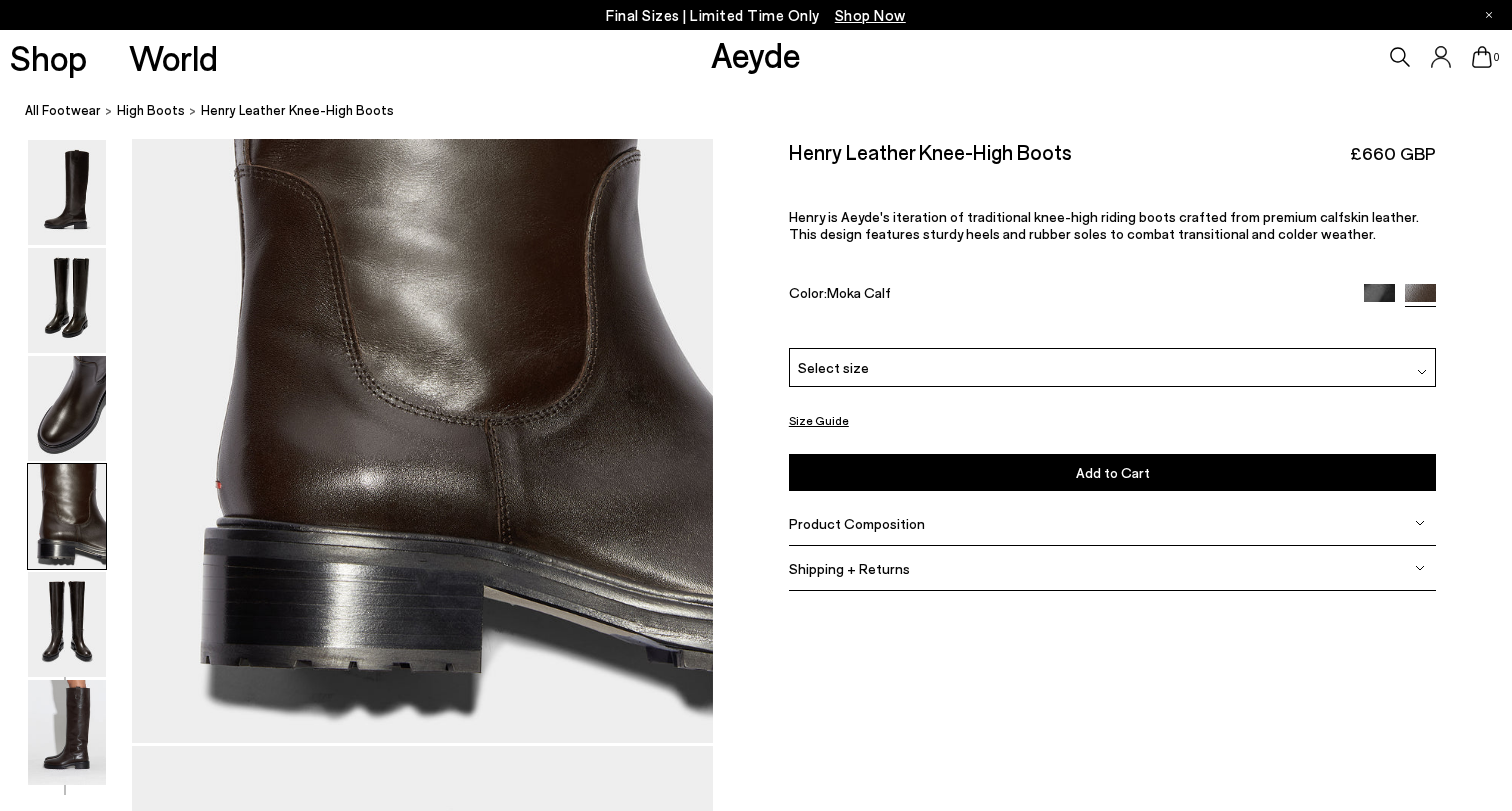 scroll, scrollTop: 2406, scrollLeft: 10, axis: both 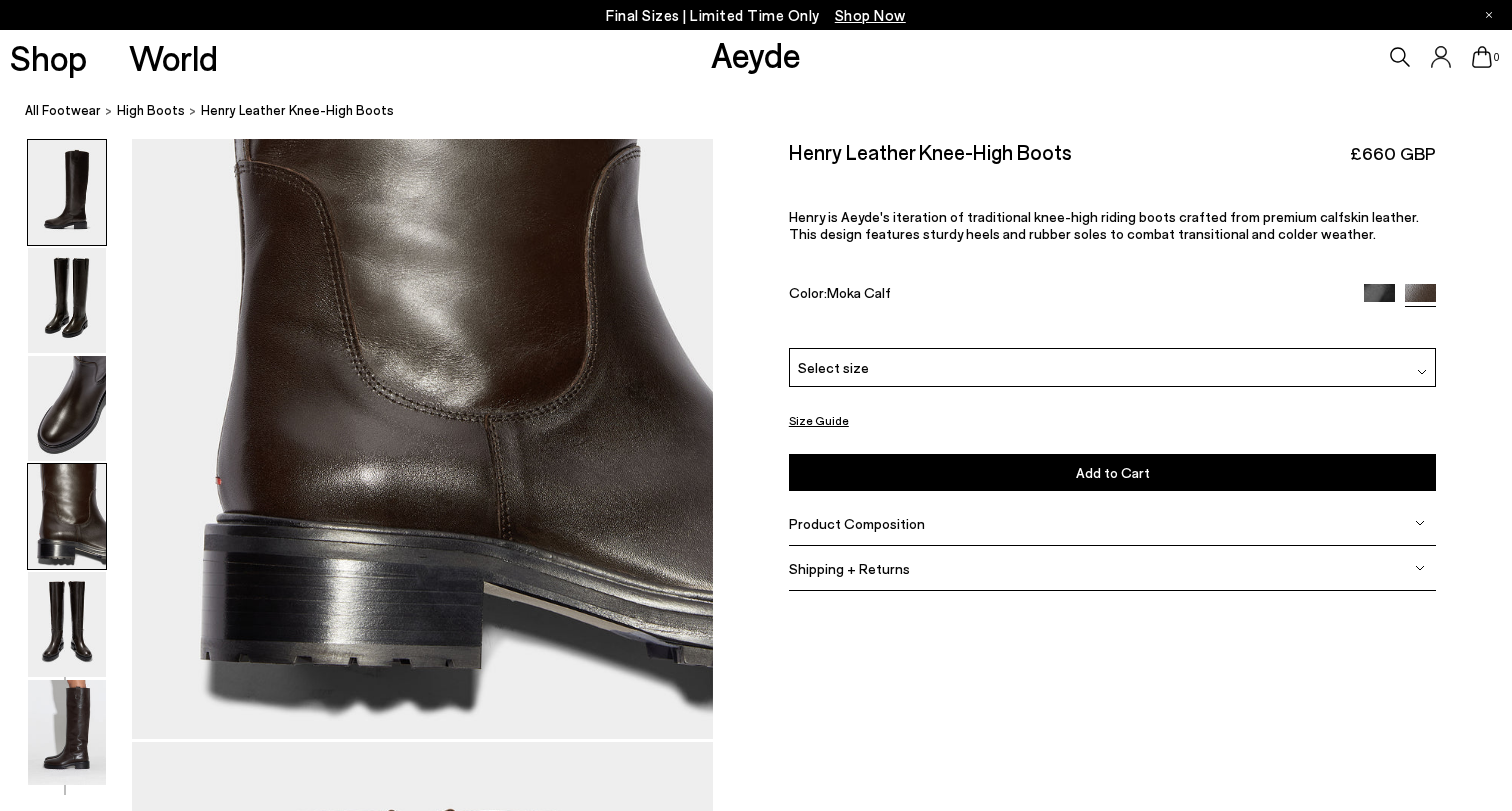 click at bounding box center [67, 192] 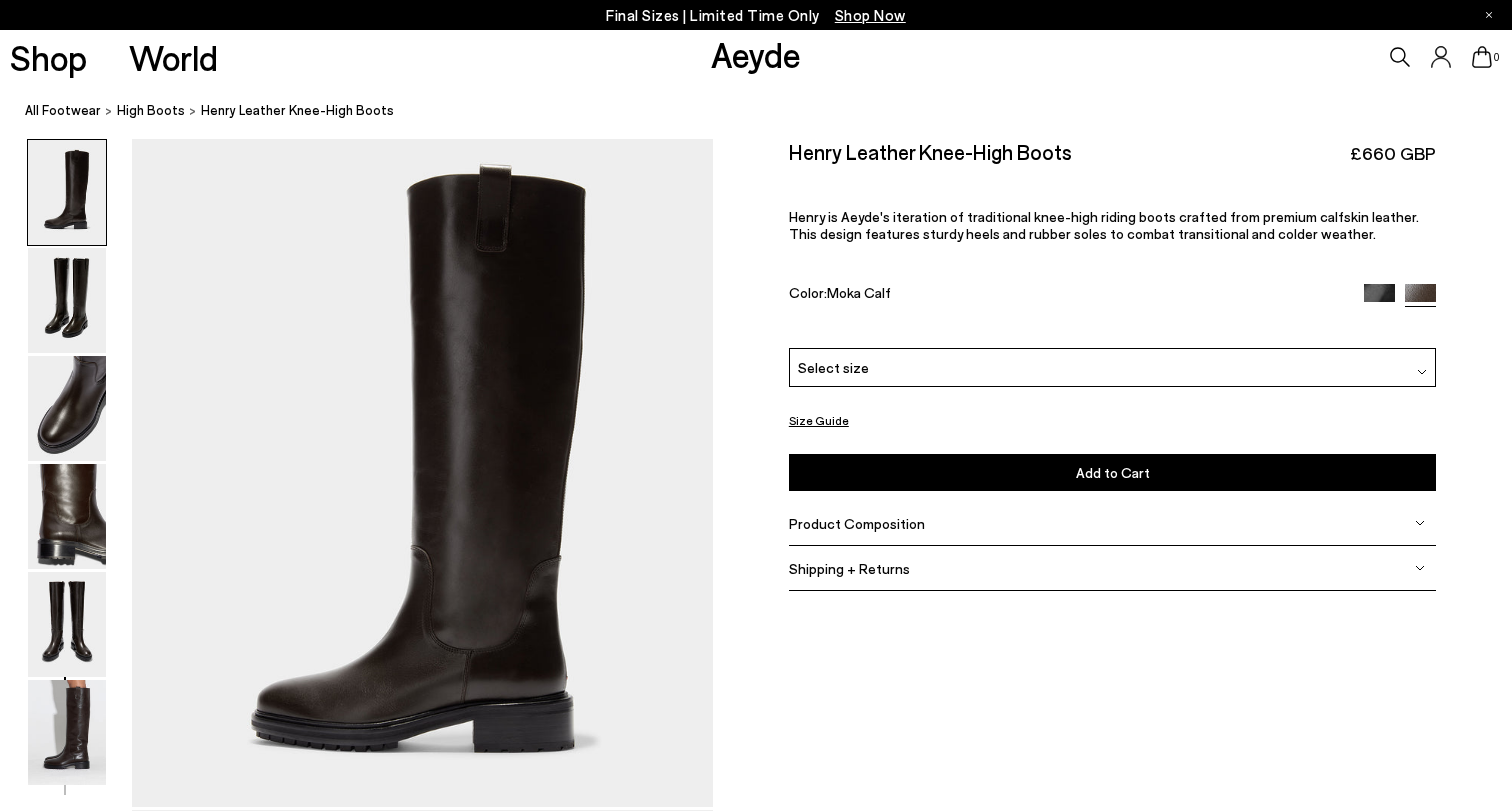 scroll, scrollTop: 0, scrollLeft: 10, axis: horizontal 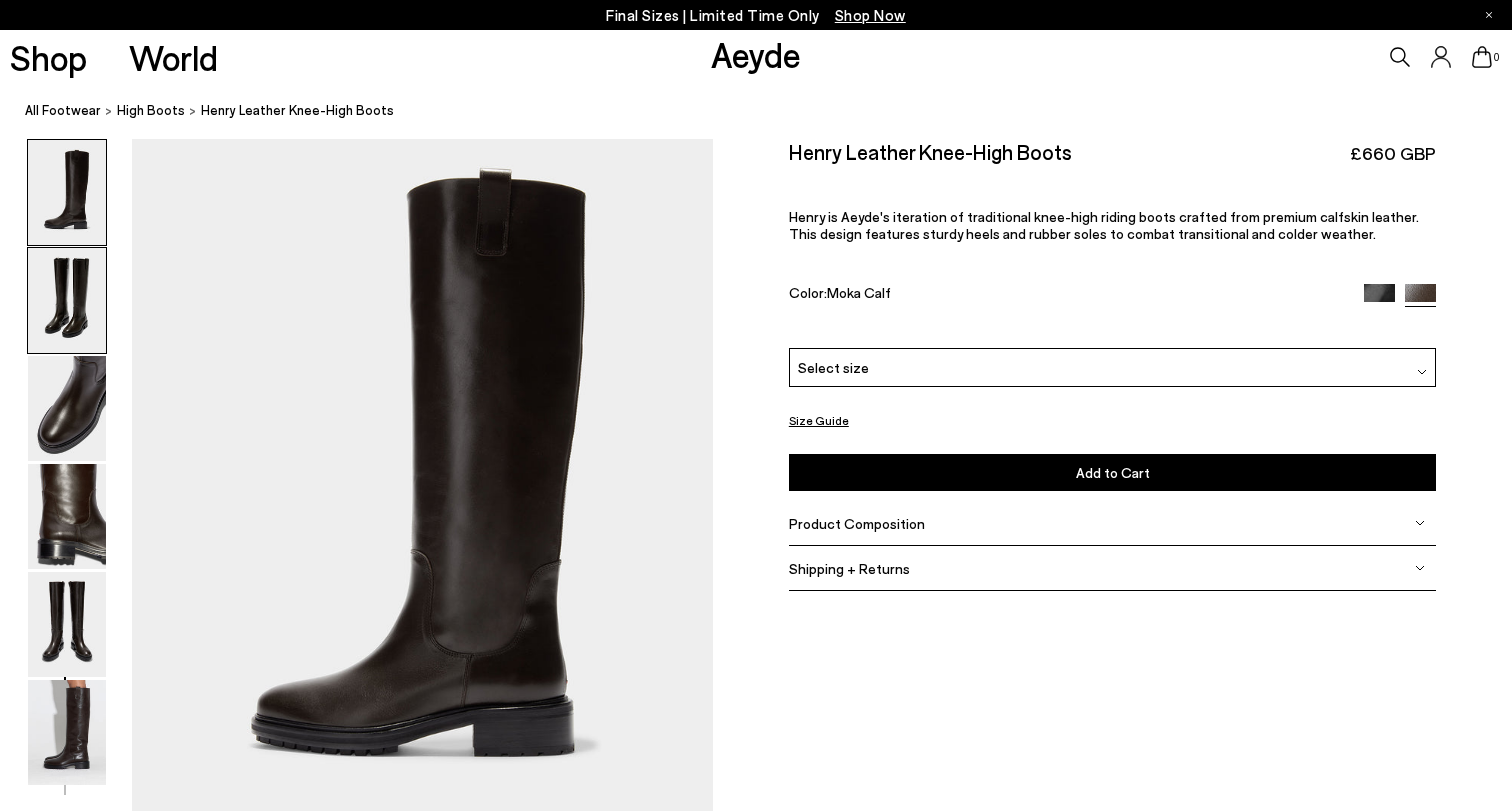 click at bounding box center (67, 300) 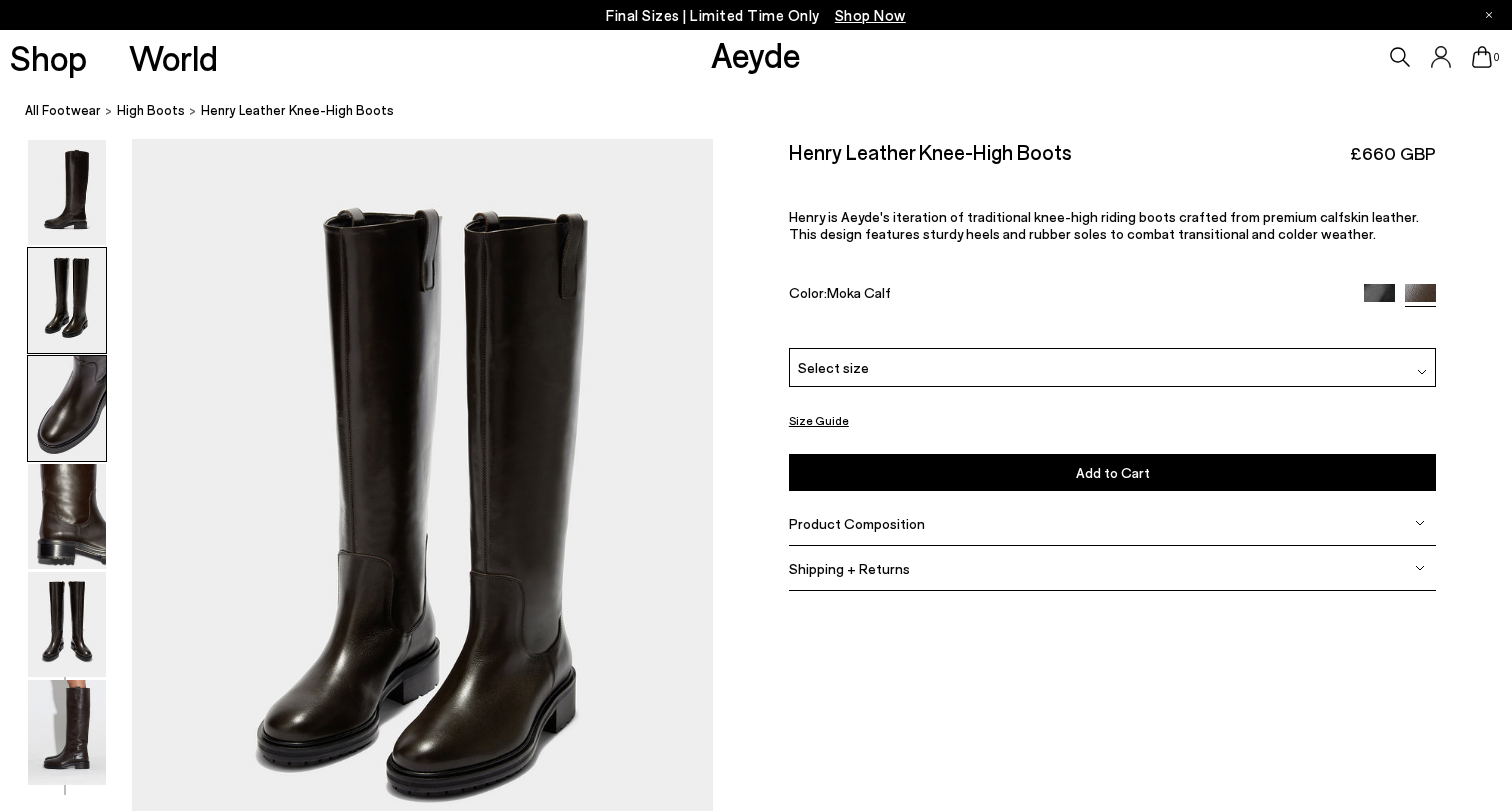 click at bounding box center (67, 408) 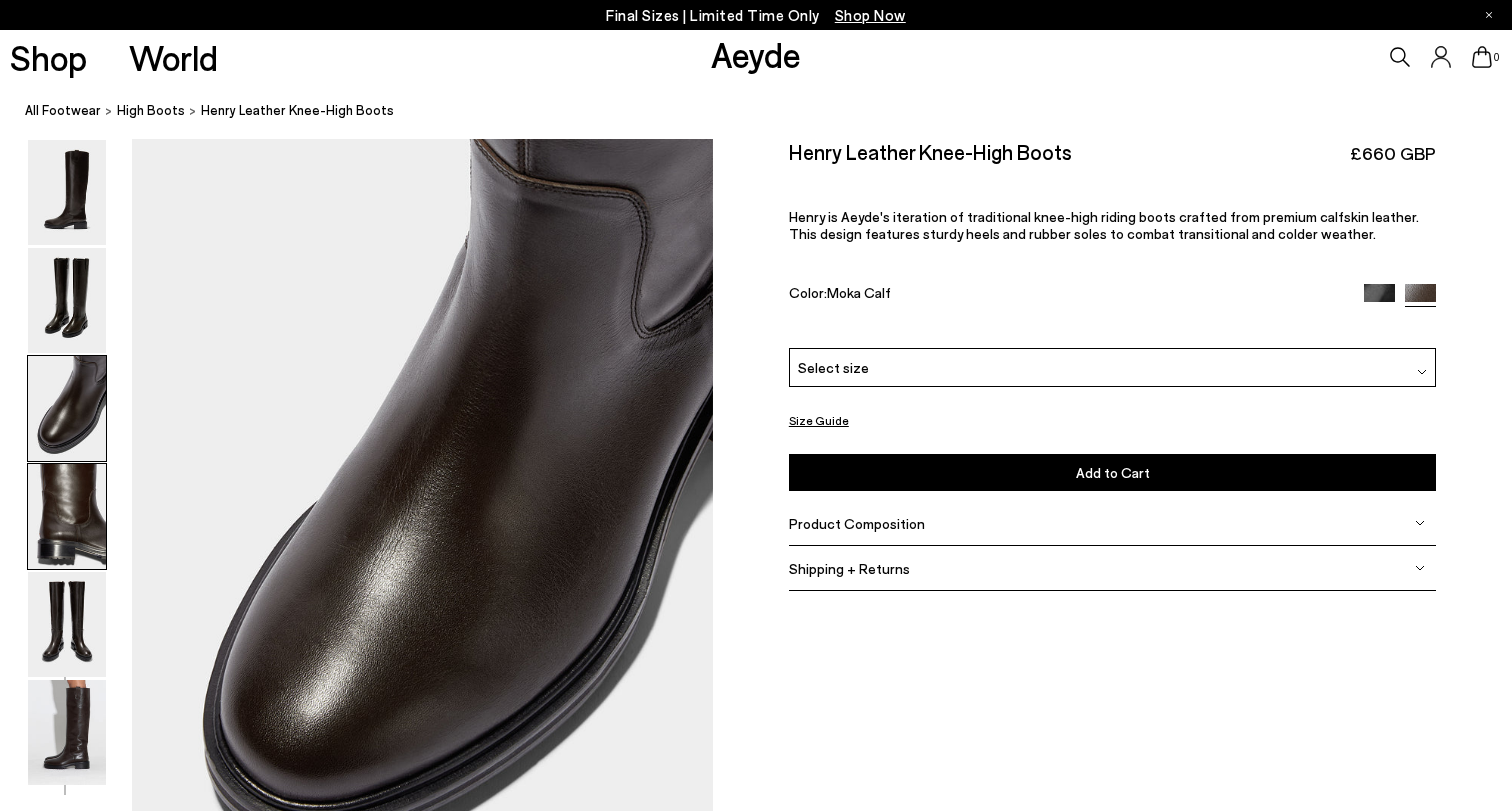 click at bounding box center (67, 516) 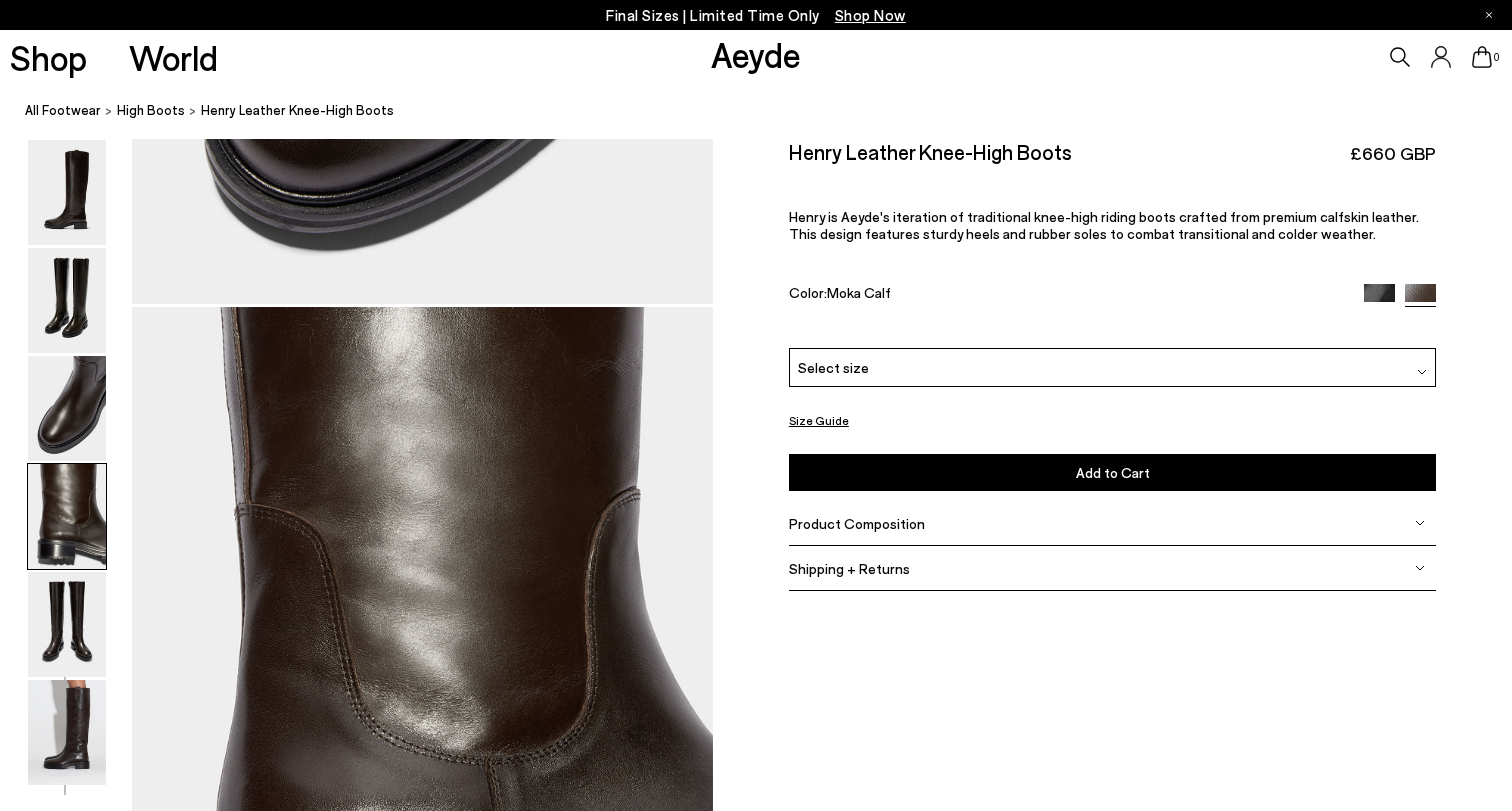 scroll, scrollTop: 2232, scrollLeft: 10, axis: both 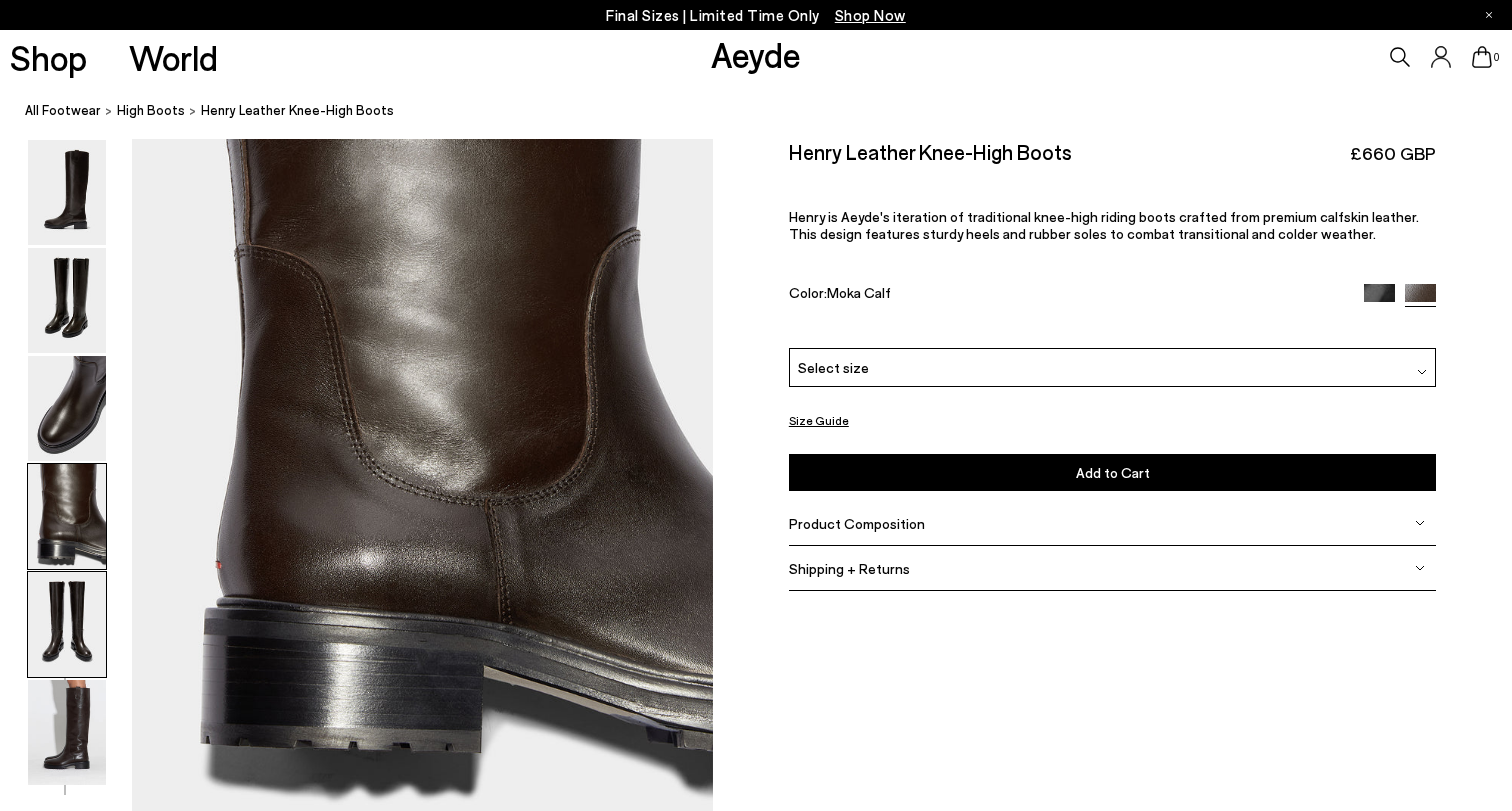 click at bounding box center (67, 624) 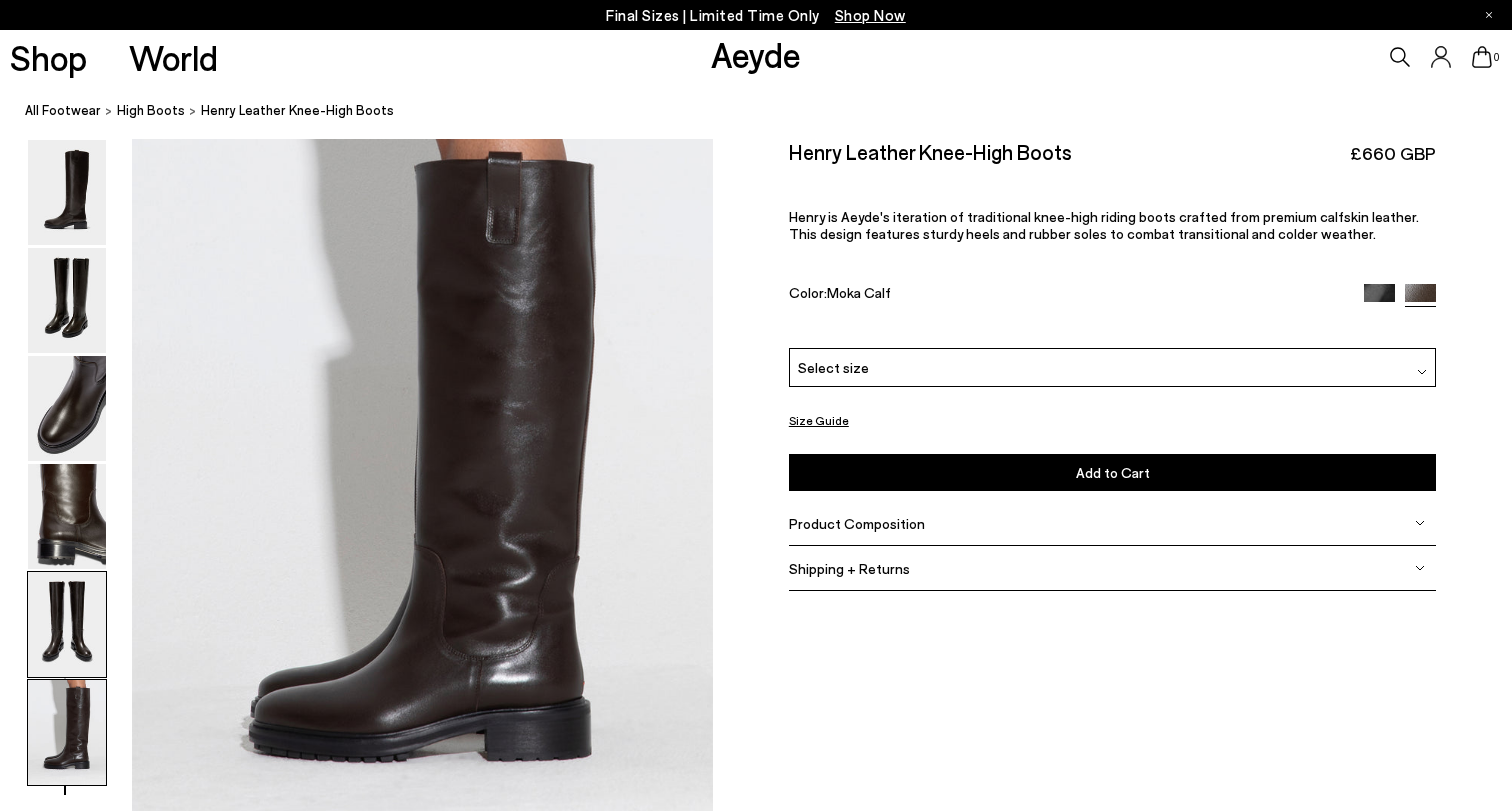 scroll, scrollTop: 3824, scrollLeft: 12, axis: both 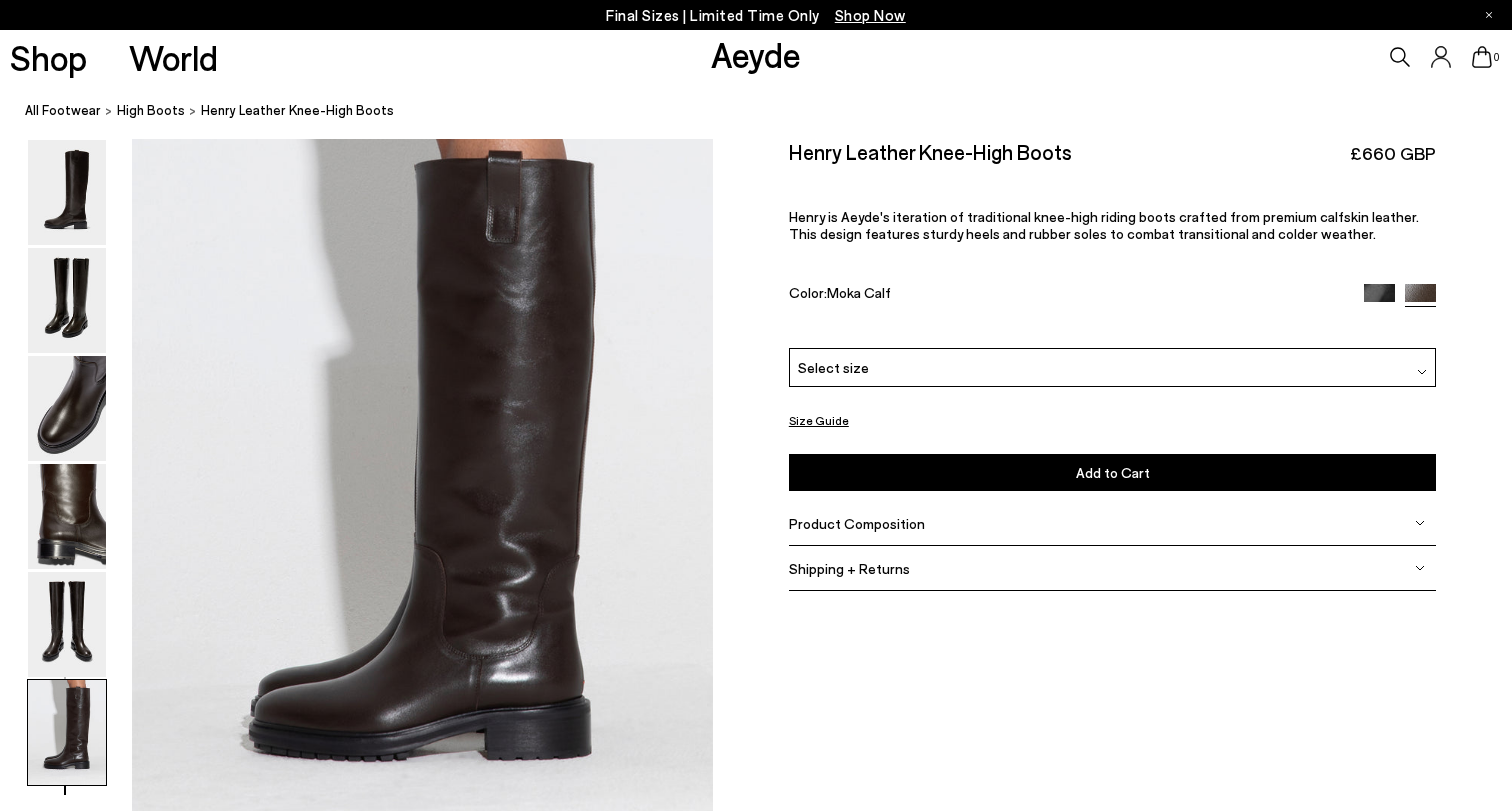 click at bounding box center [1379, 298] 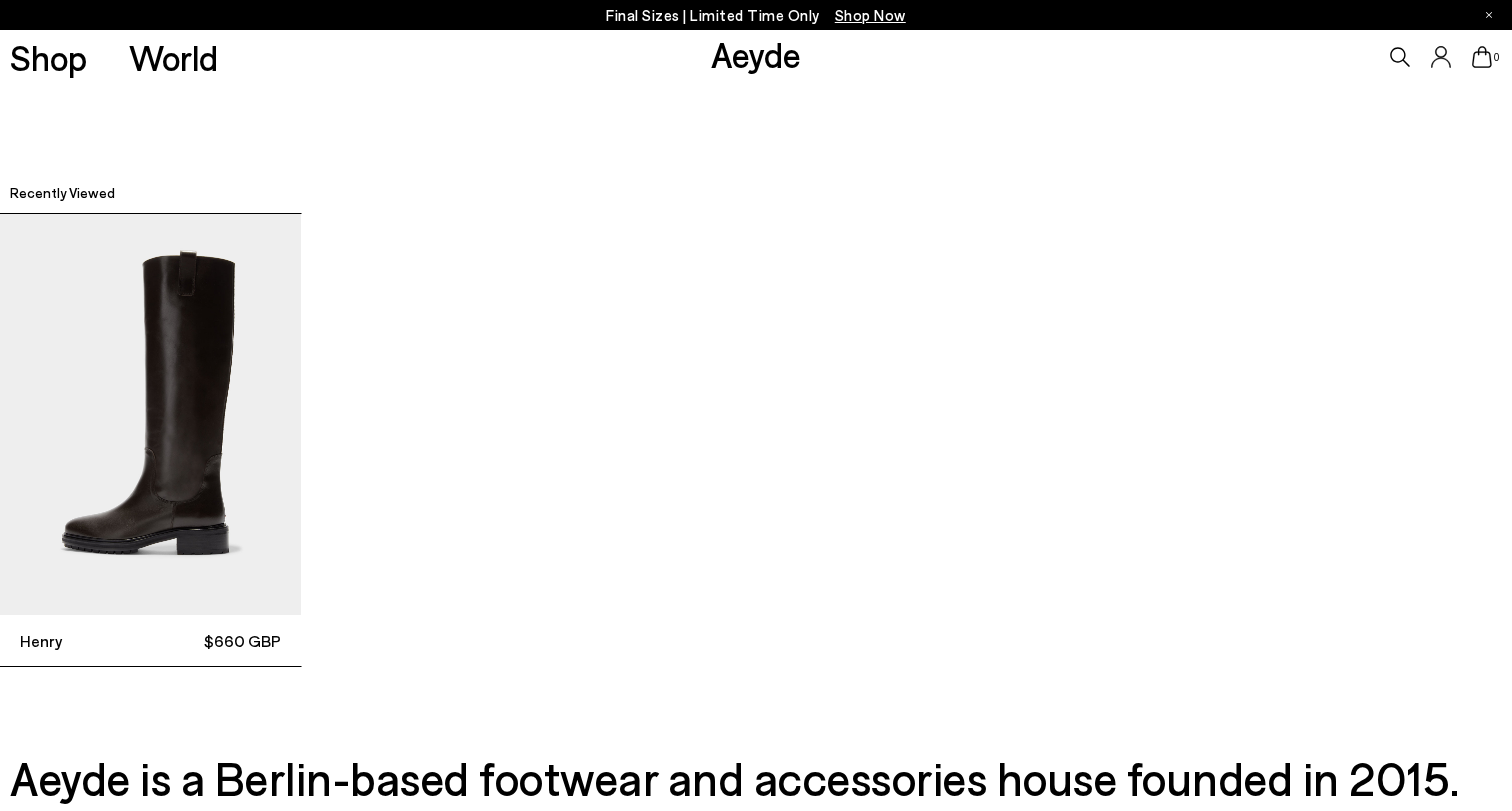 scroll, scrollTop: 5336, scrollLeft: 0, axis: vertical 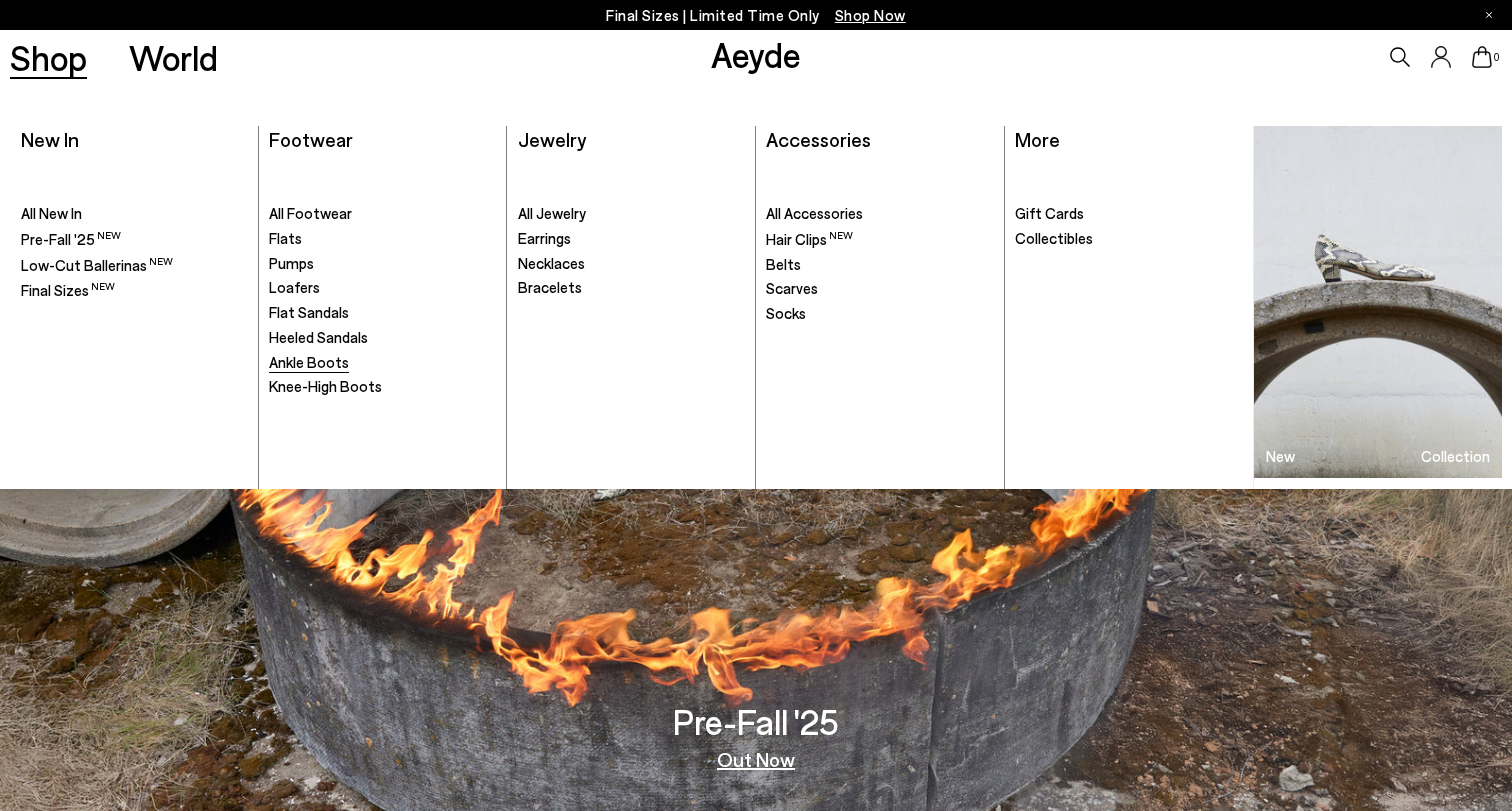 click on "Ankle Boots" at bounding box center [309, 362] 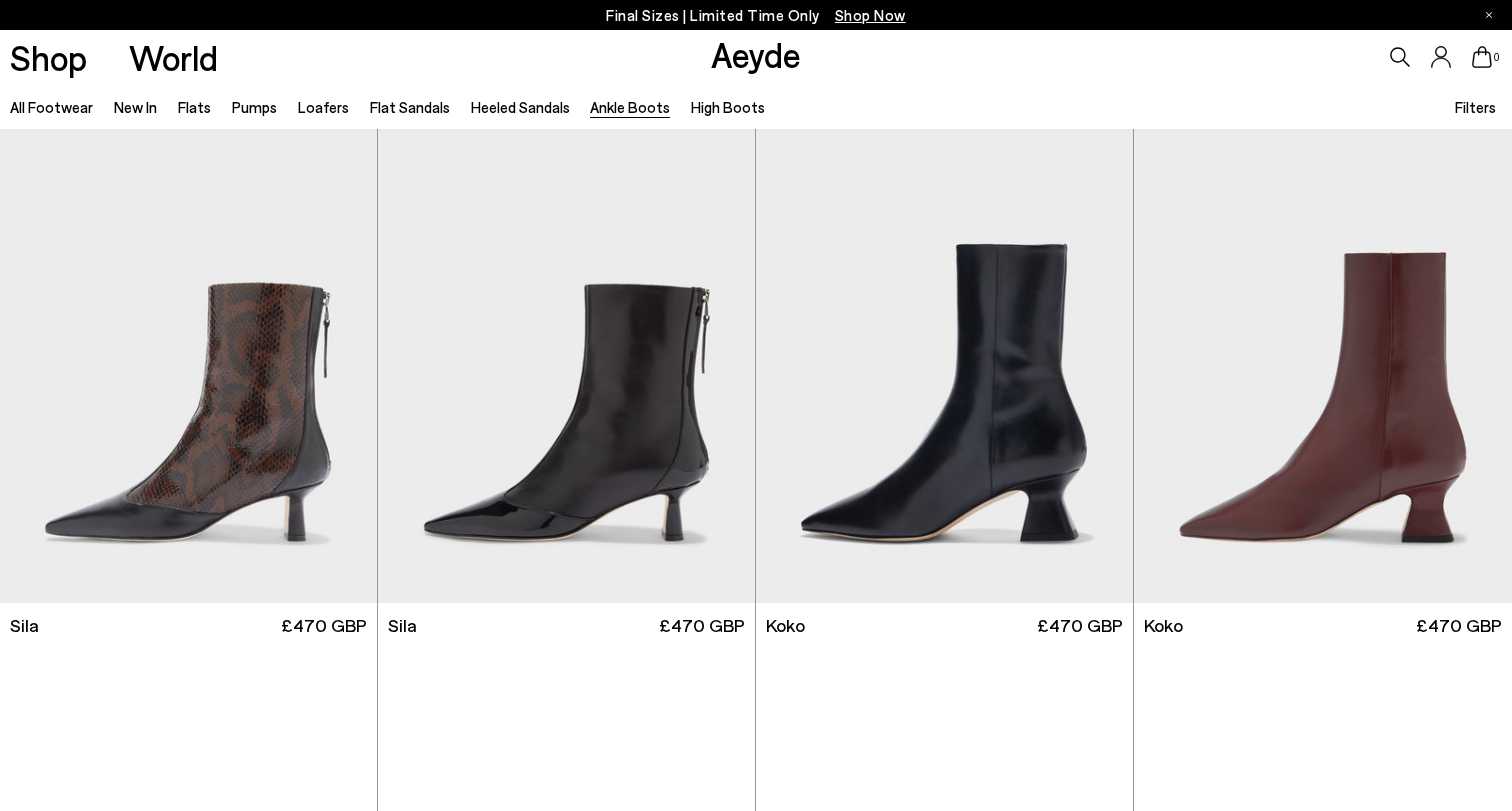 scroll, scrollTop: 0, scrollLeft: 0, axis: both 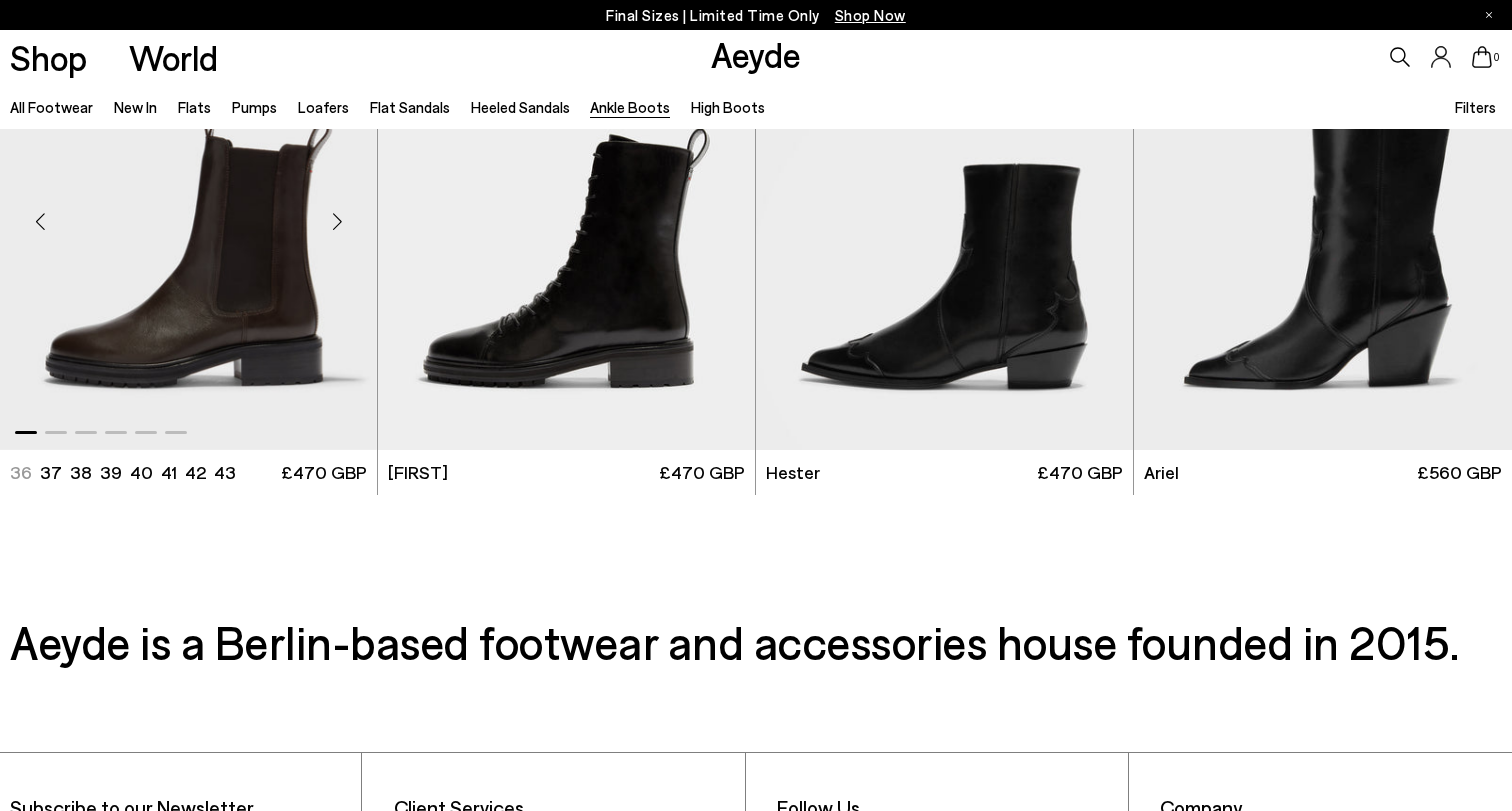 click at bounding box center (188, 213) 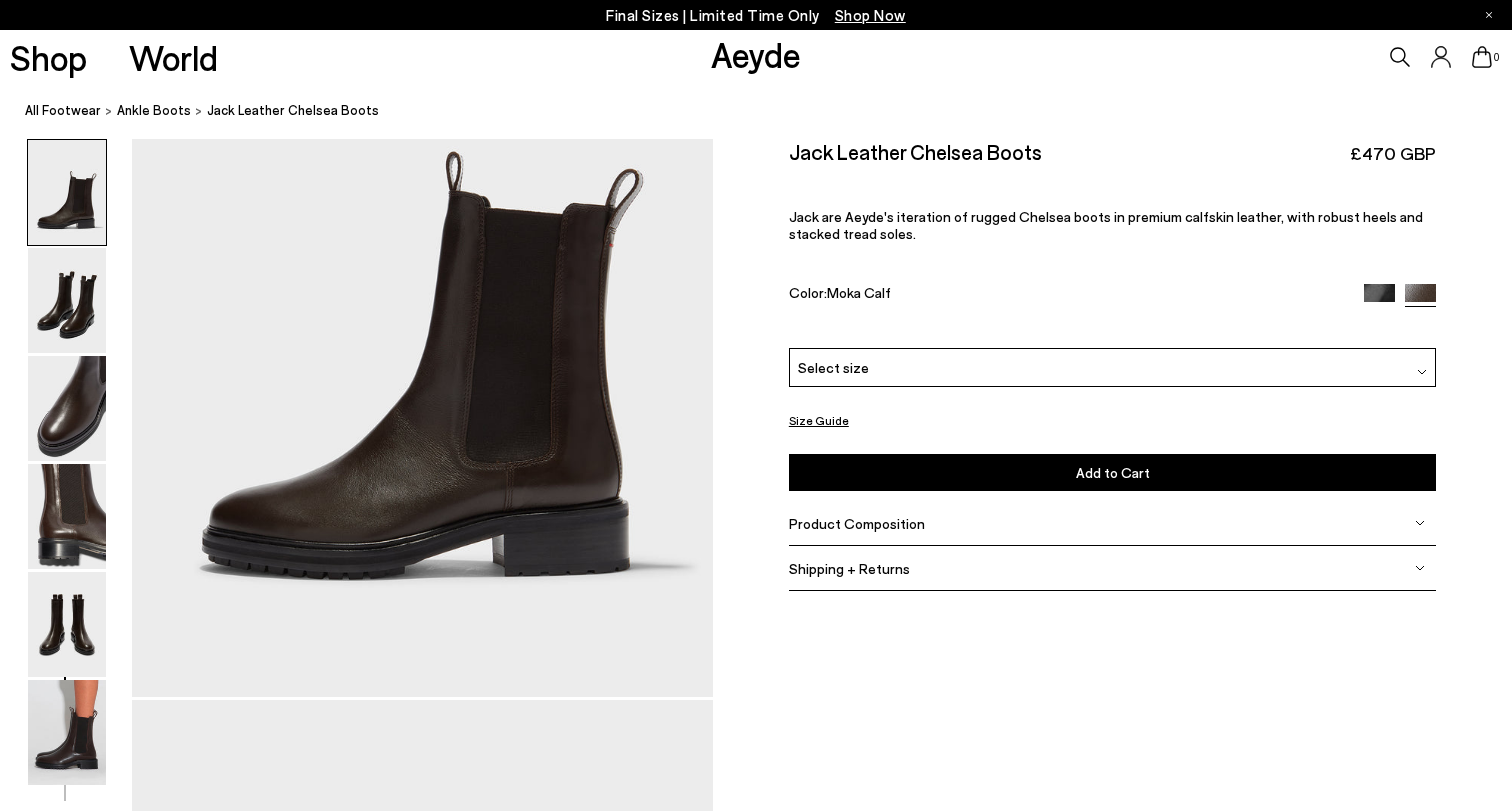 scroll, scrollTop: 295, scrollLeft: 0, axis: vertical 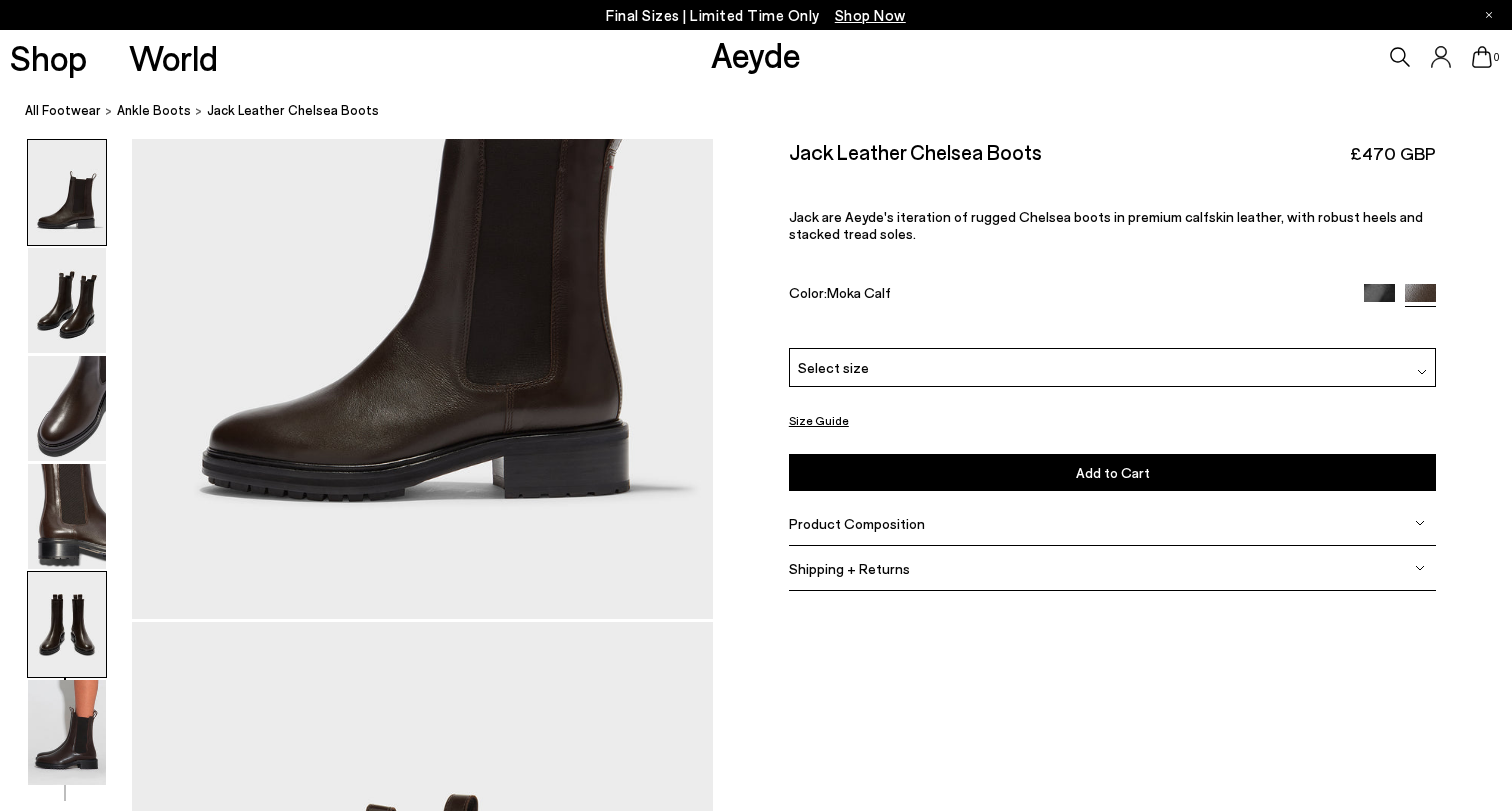 click at bounding box center [67, 624] 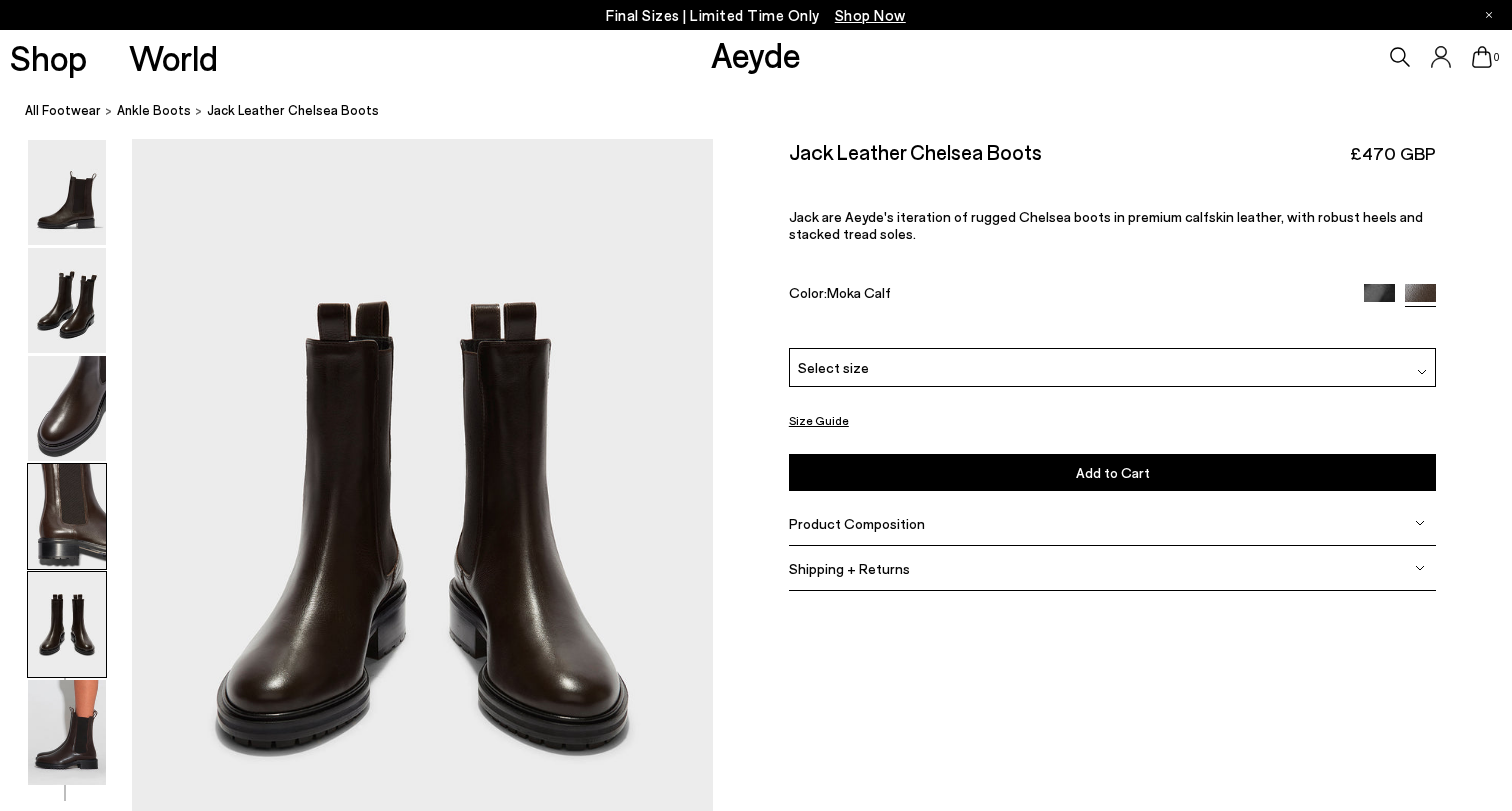 click at bounding box center [67, 516] 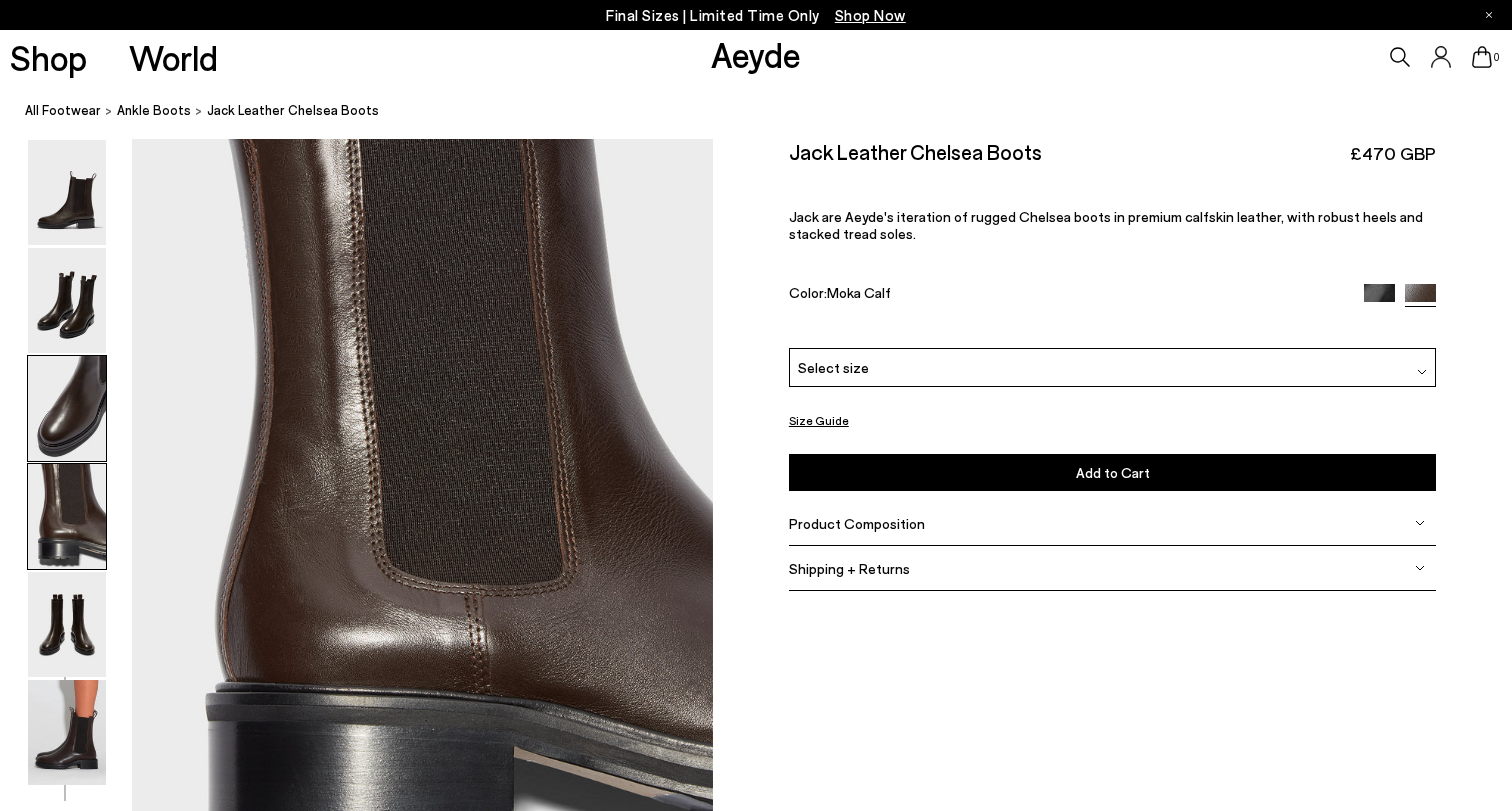 click at bounding box center (67, 408) 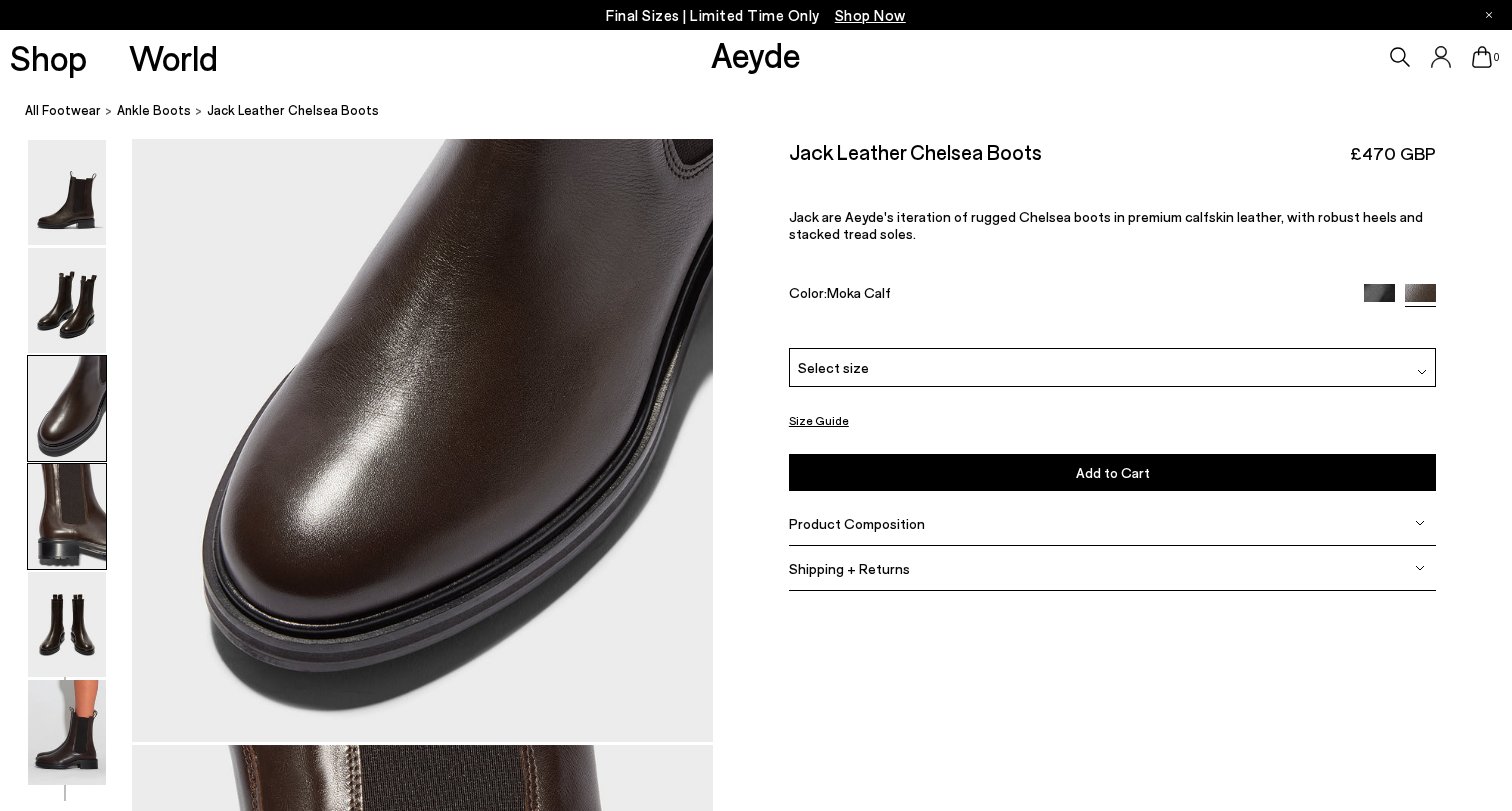 scroll, scrollTop: 1557, scrollLeft: 0, axis: vertical 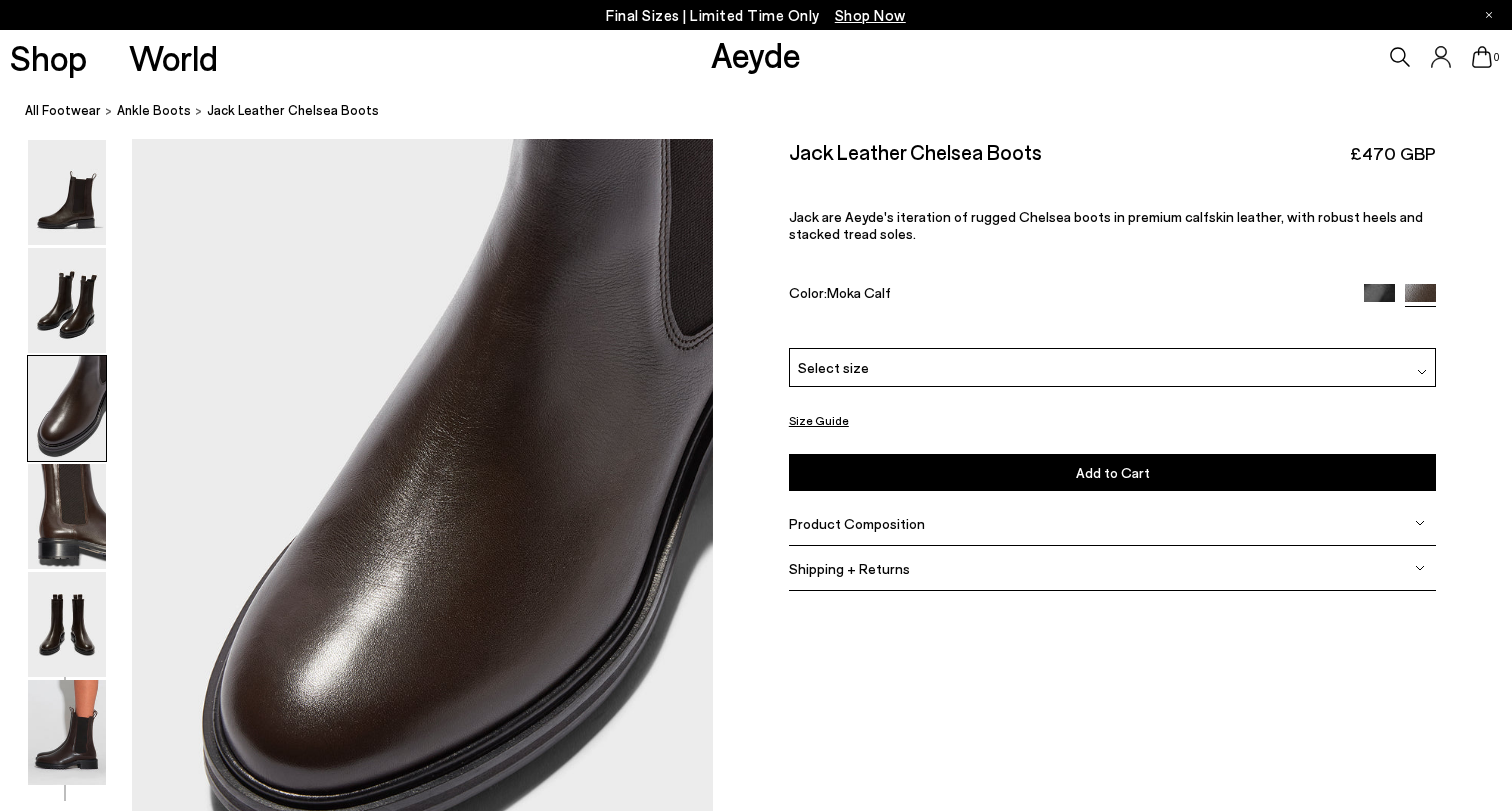 click at bounding box center [67, 408] 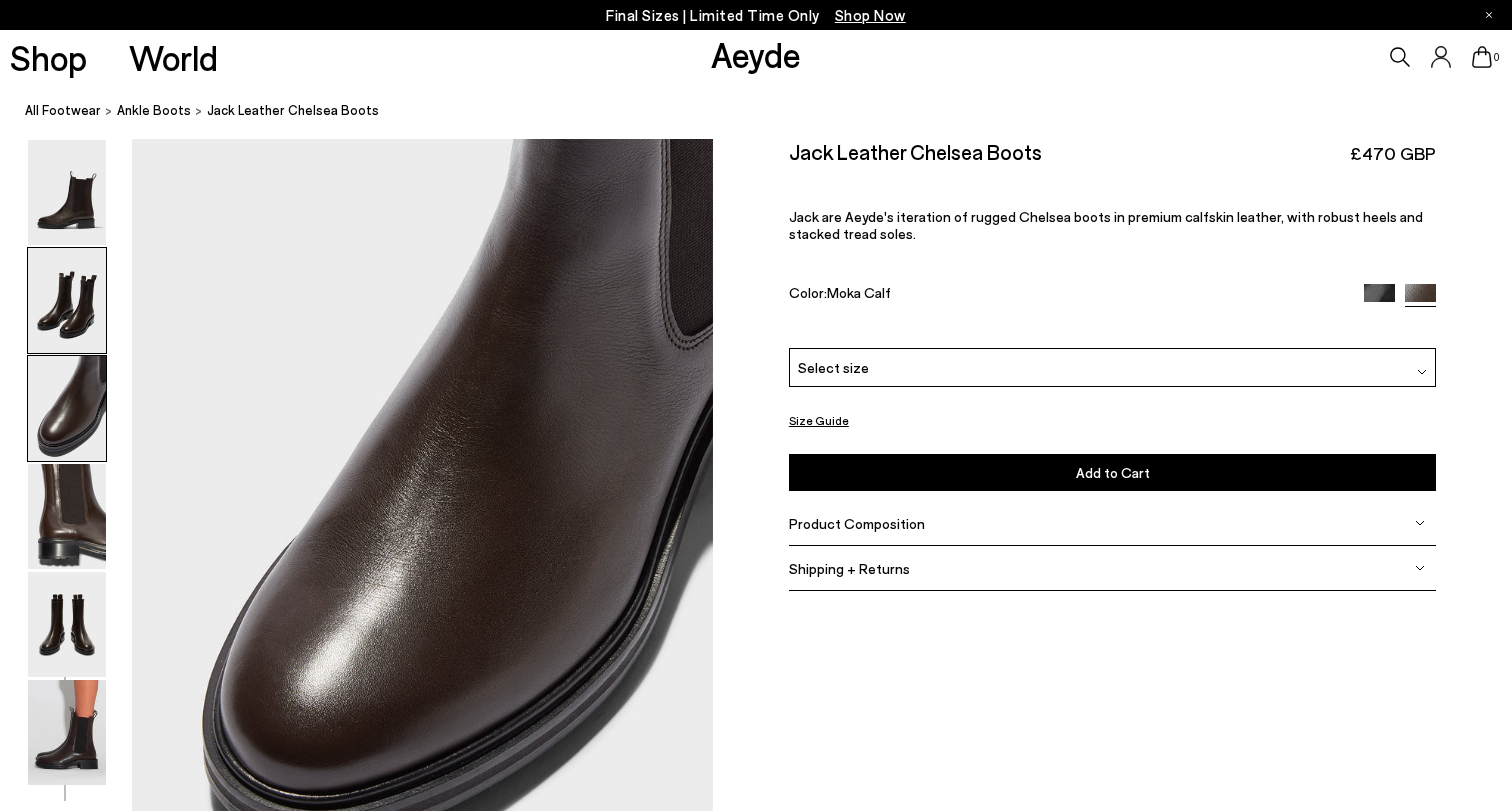 click at bounding box center [67, 300] 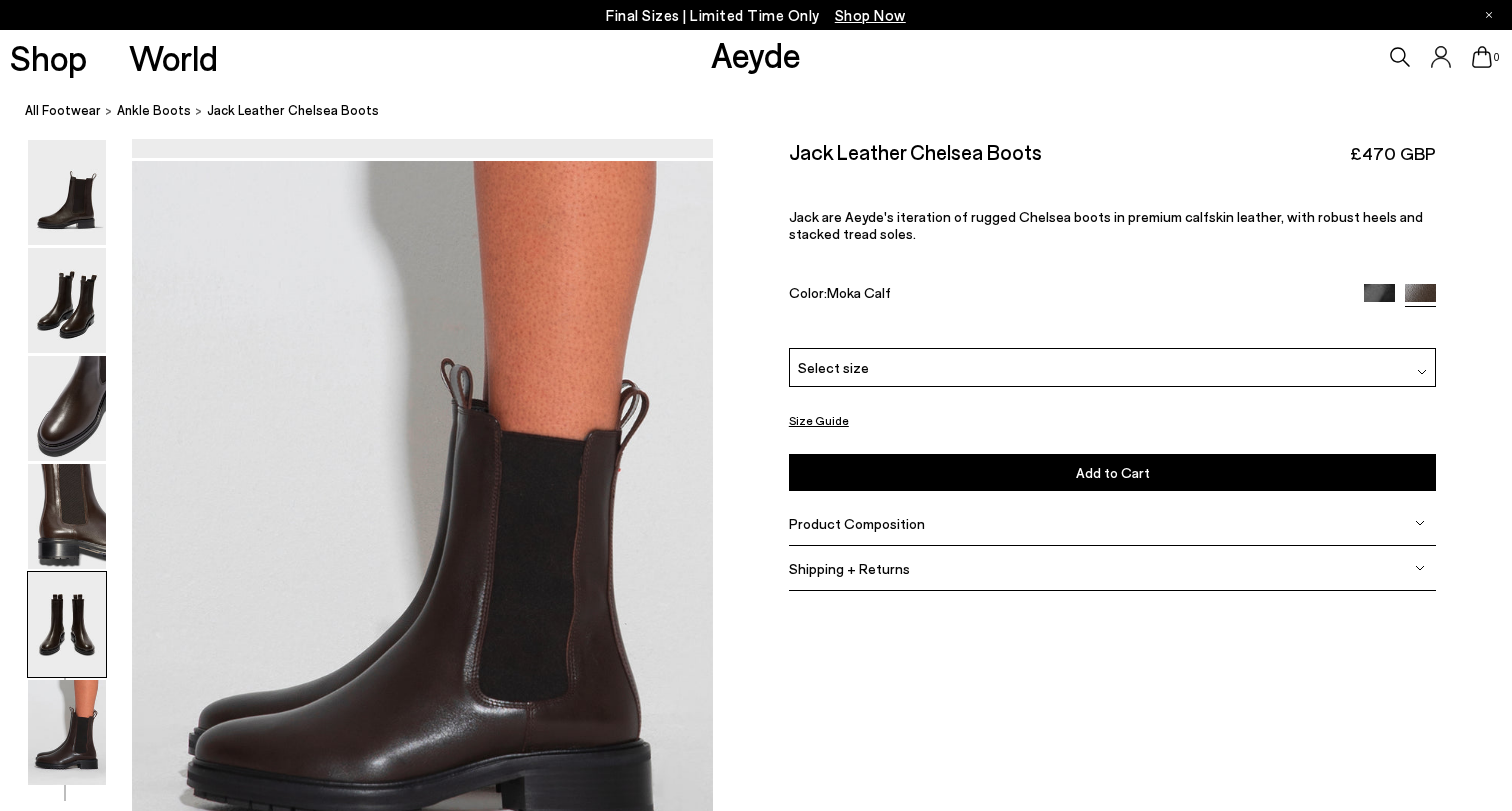 scroll, scrollTop: 3625, scrollLeft: 0, axis: vertical 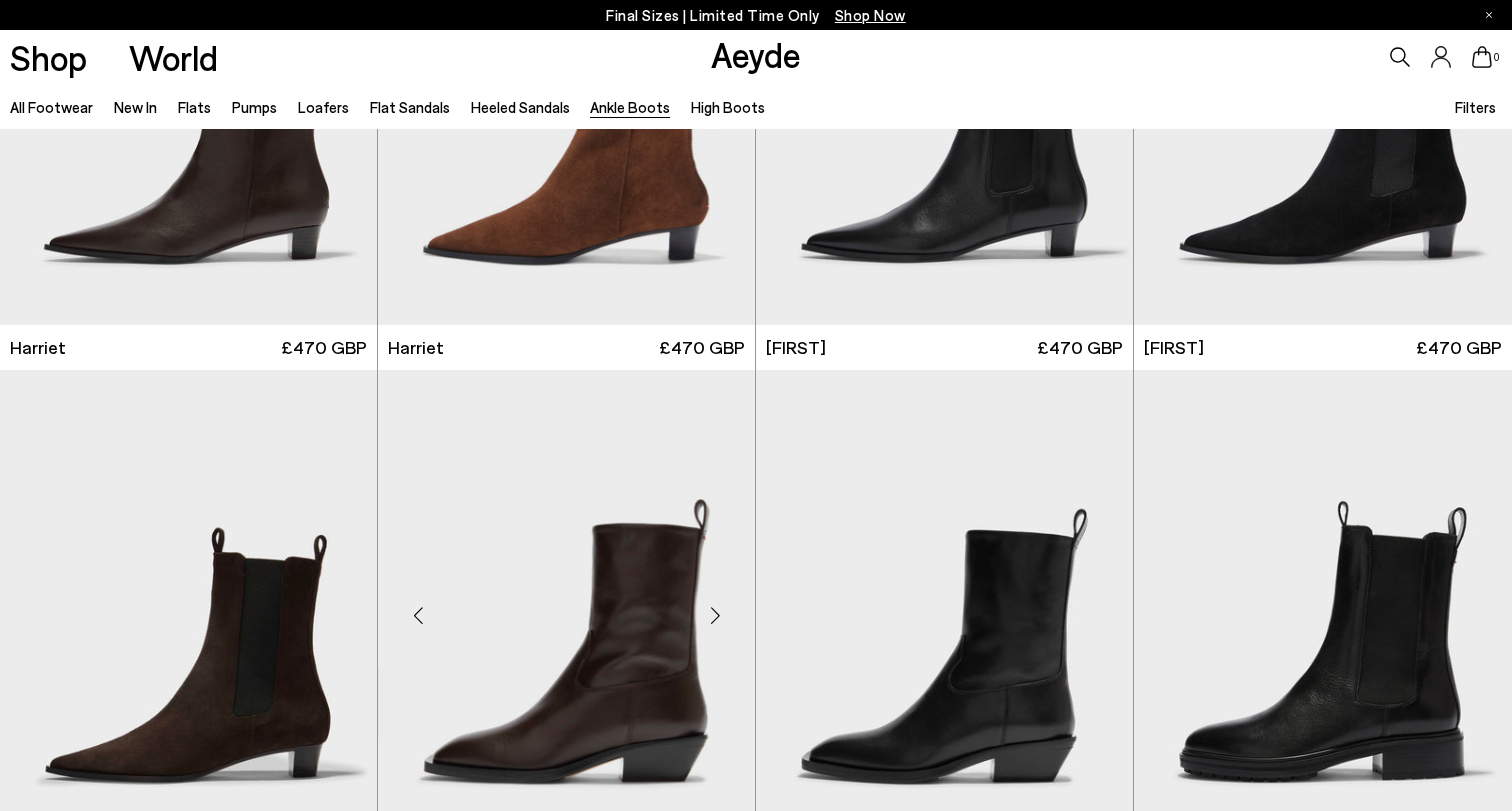 click at bounding box center [715, 615] 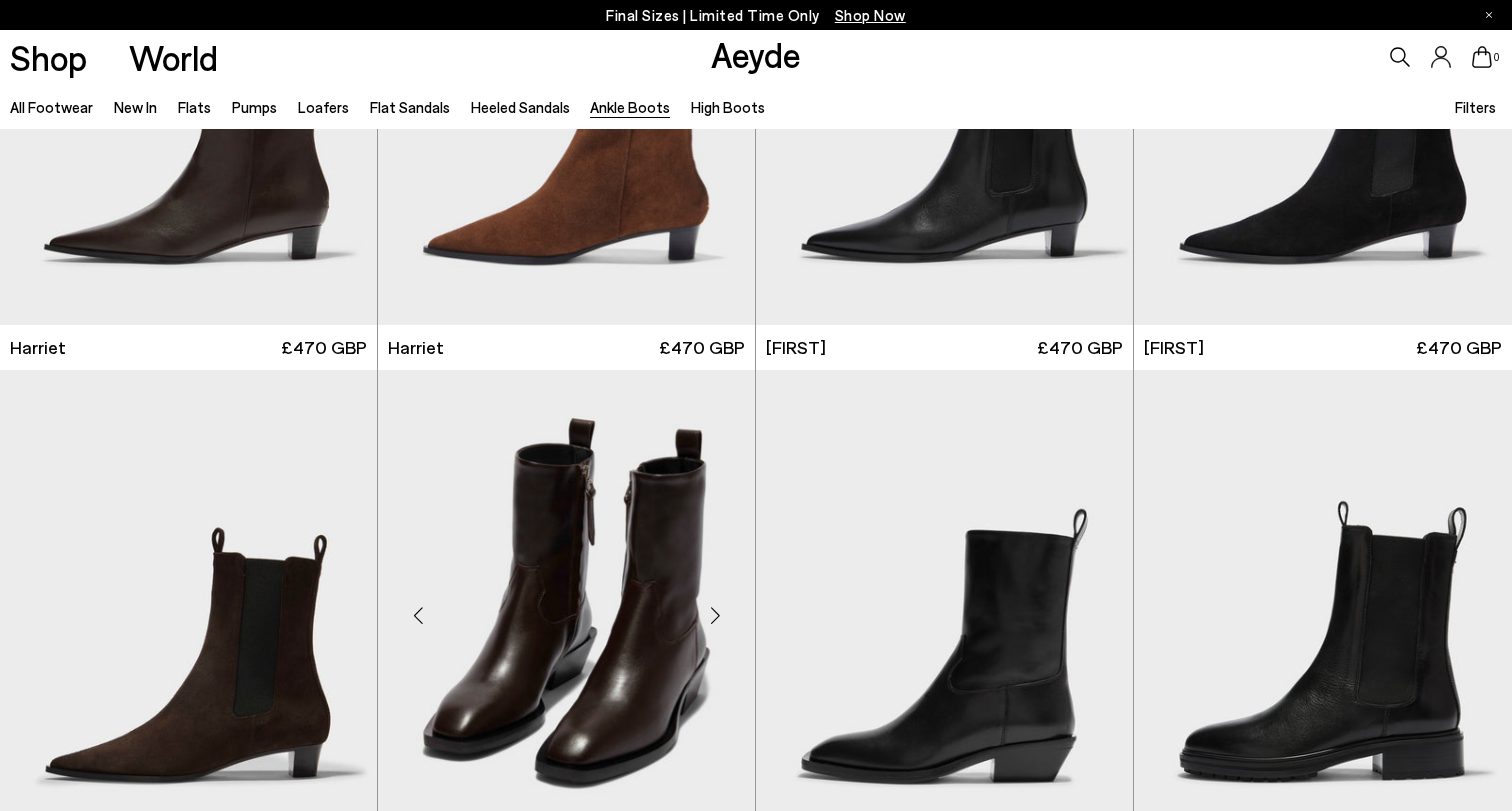 click at bounding box center [715, 615] 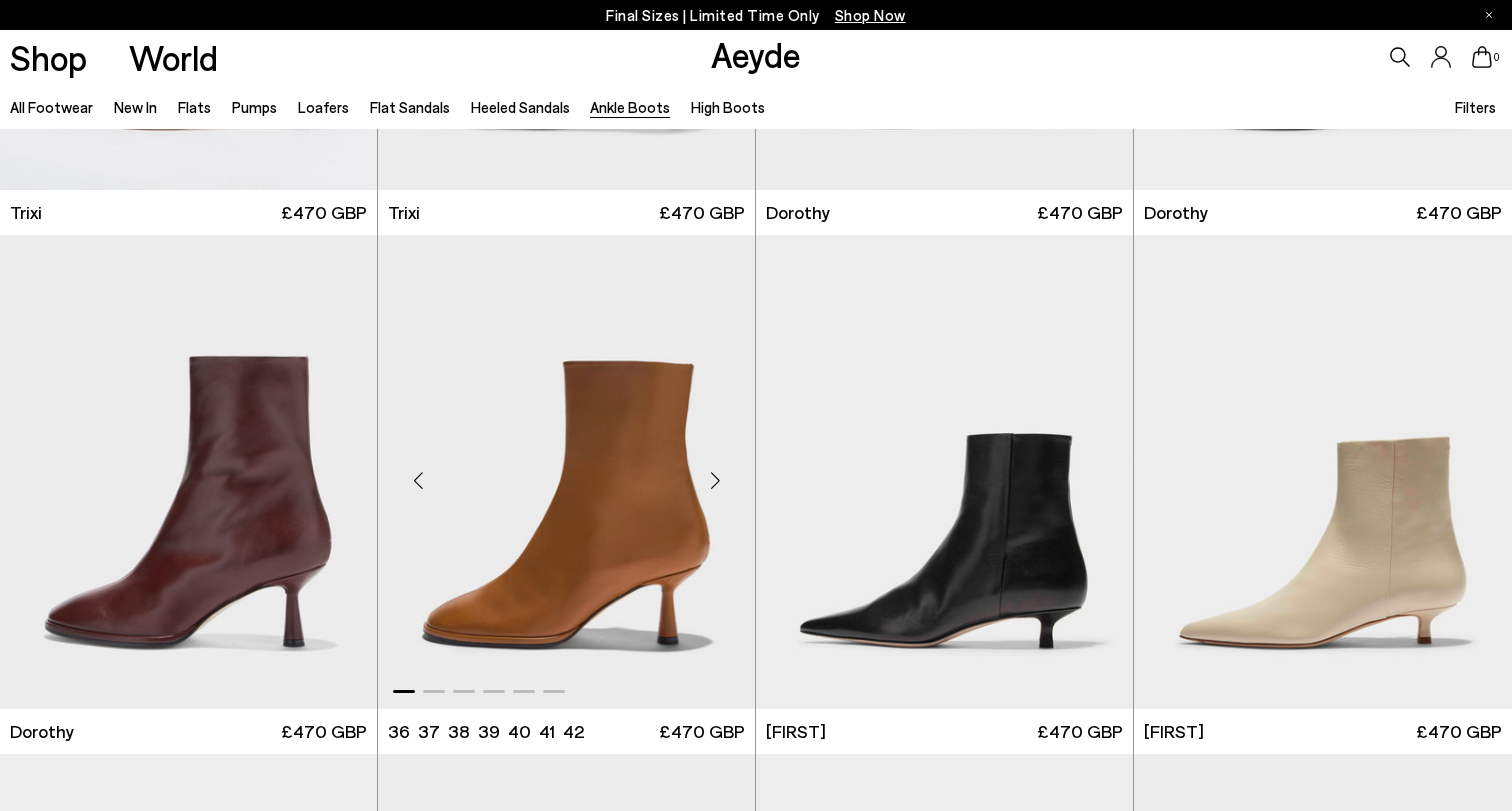 scroll, scrollTop: 1446, scrollLeft: 0, axis: vertical 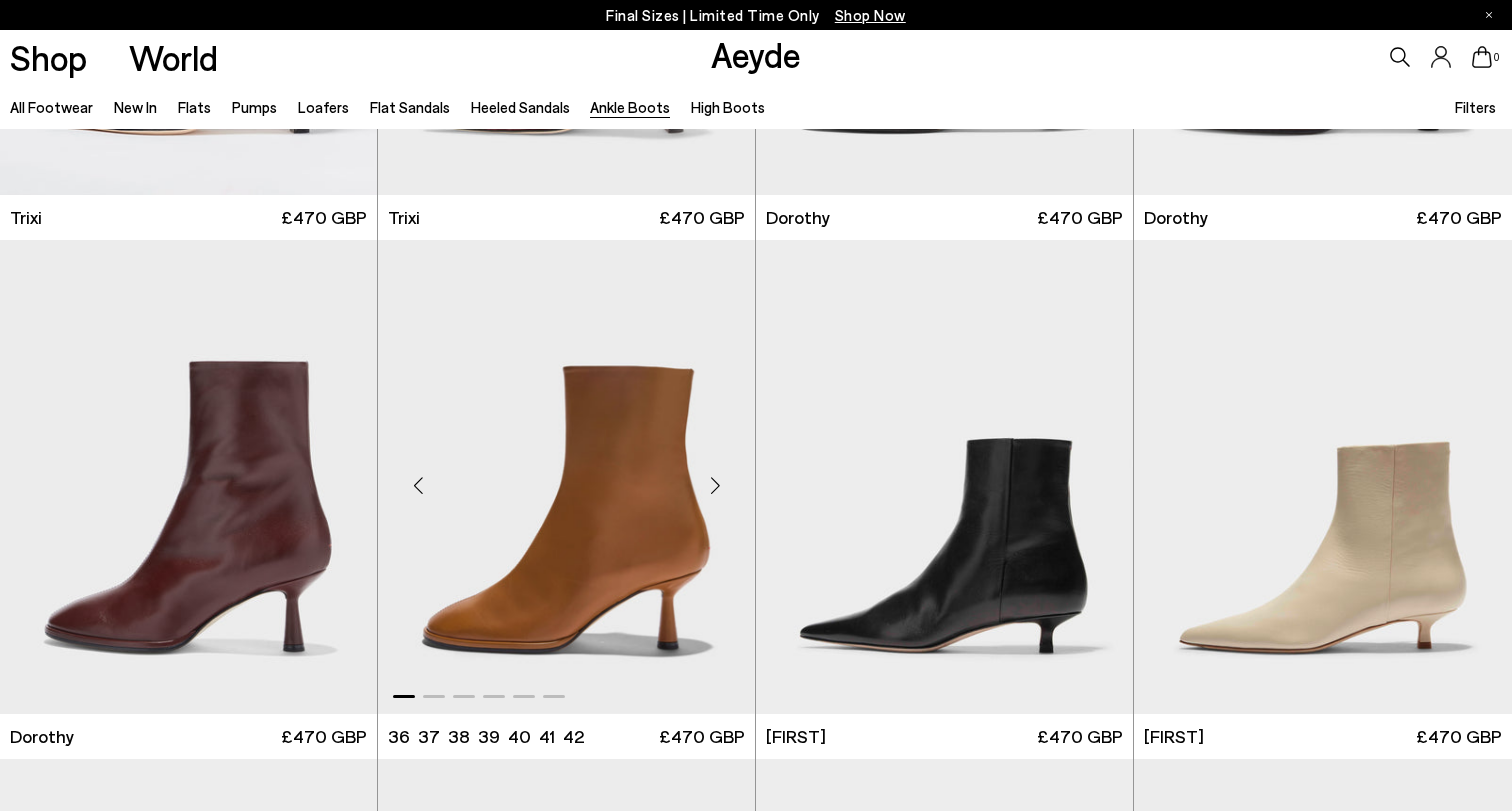 click at bounding box center [715, 485] 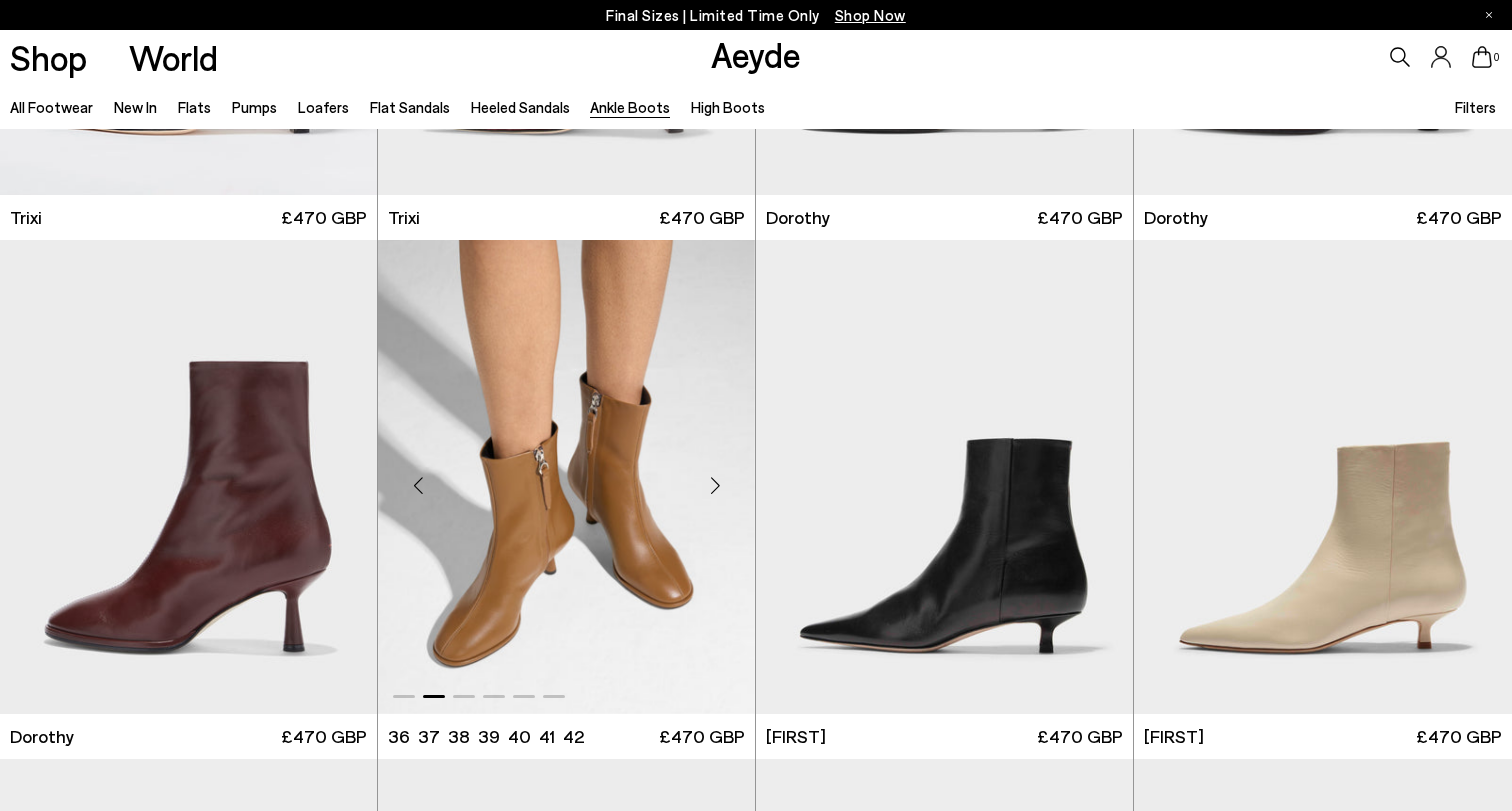 click at bounding box center [715, 485] 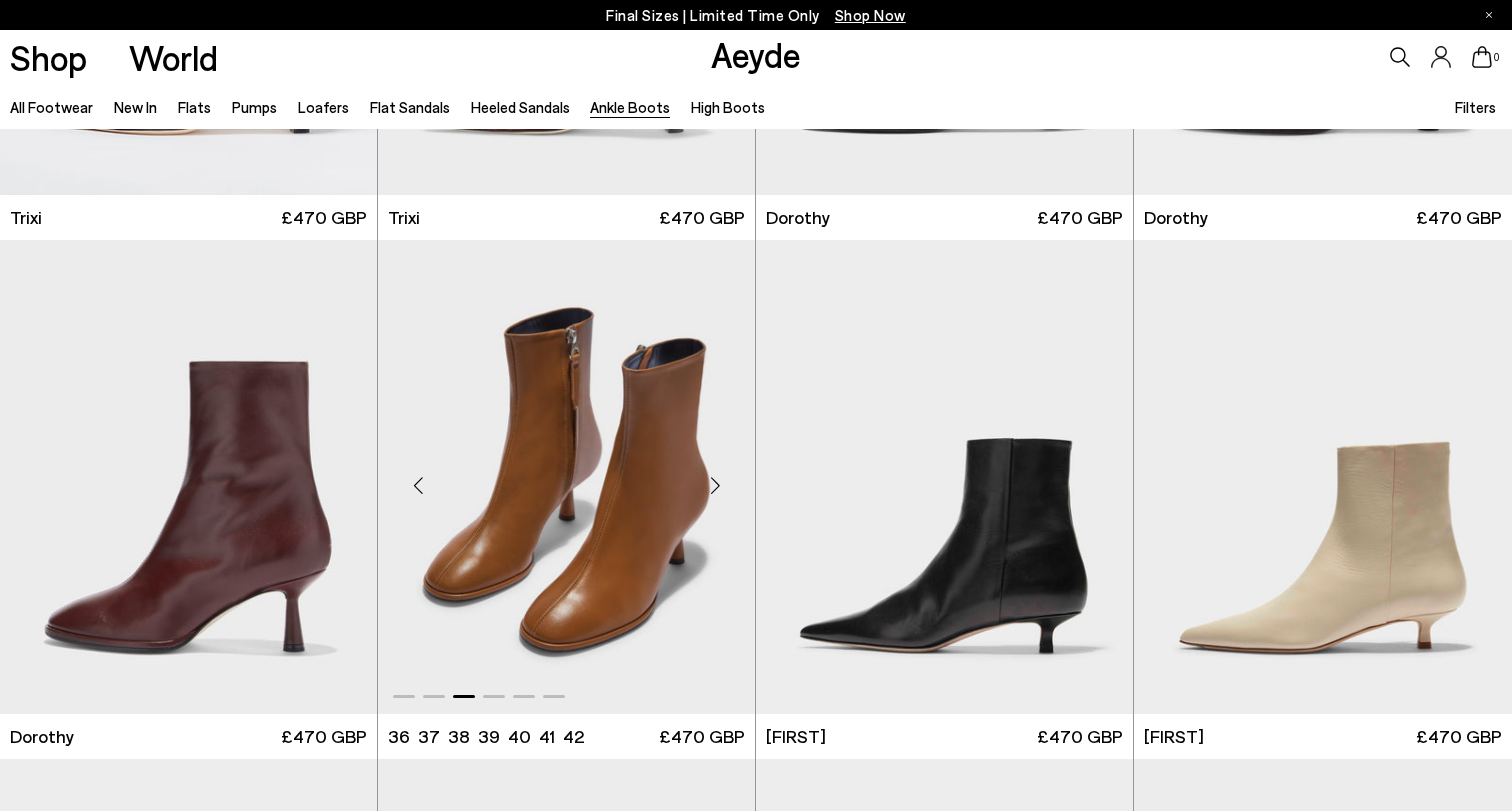 click at bounding box center [715, 485] 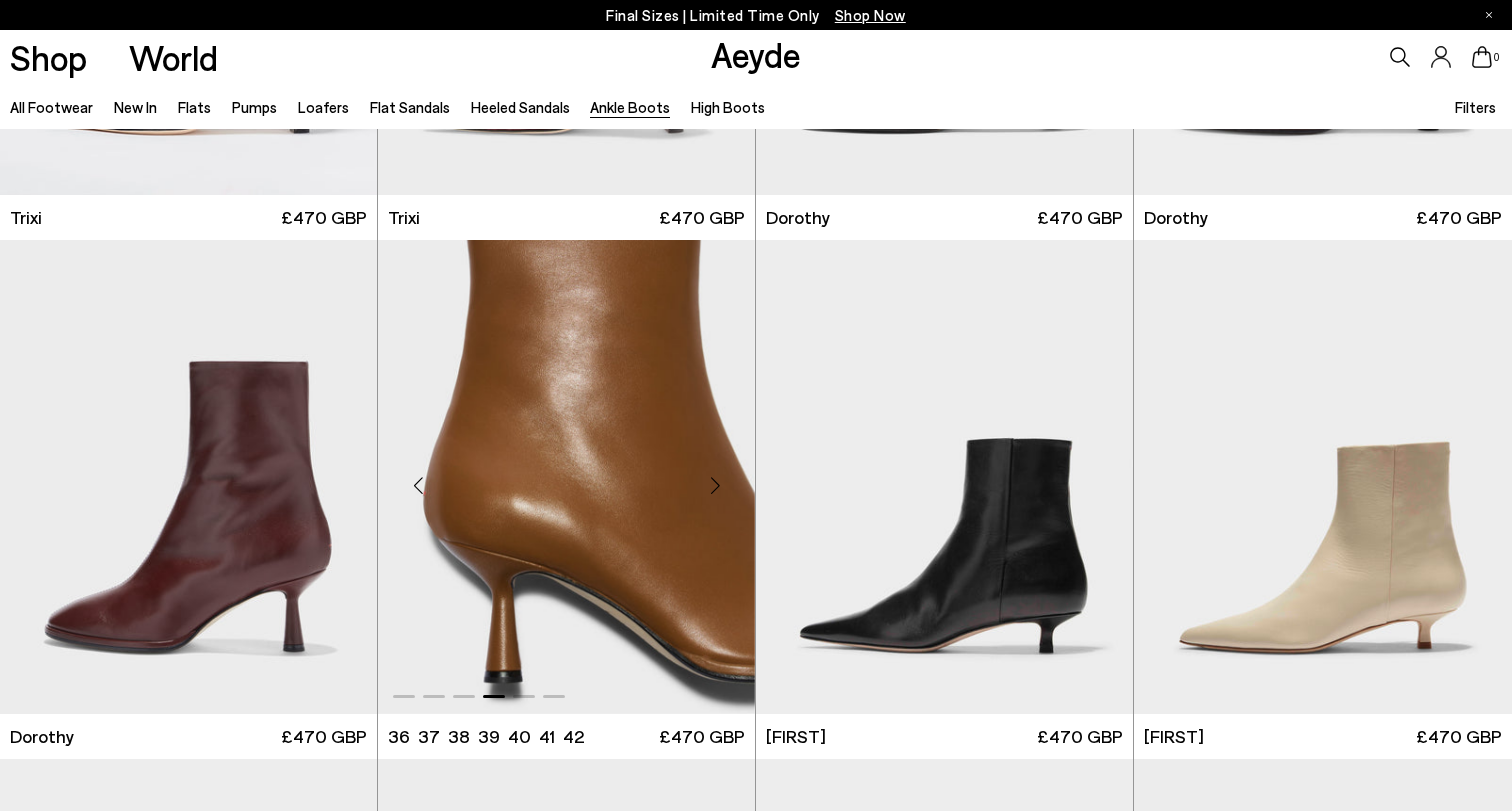 click at bounding box center (715, 485) 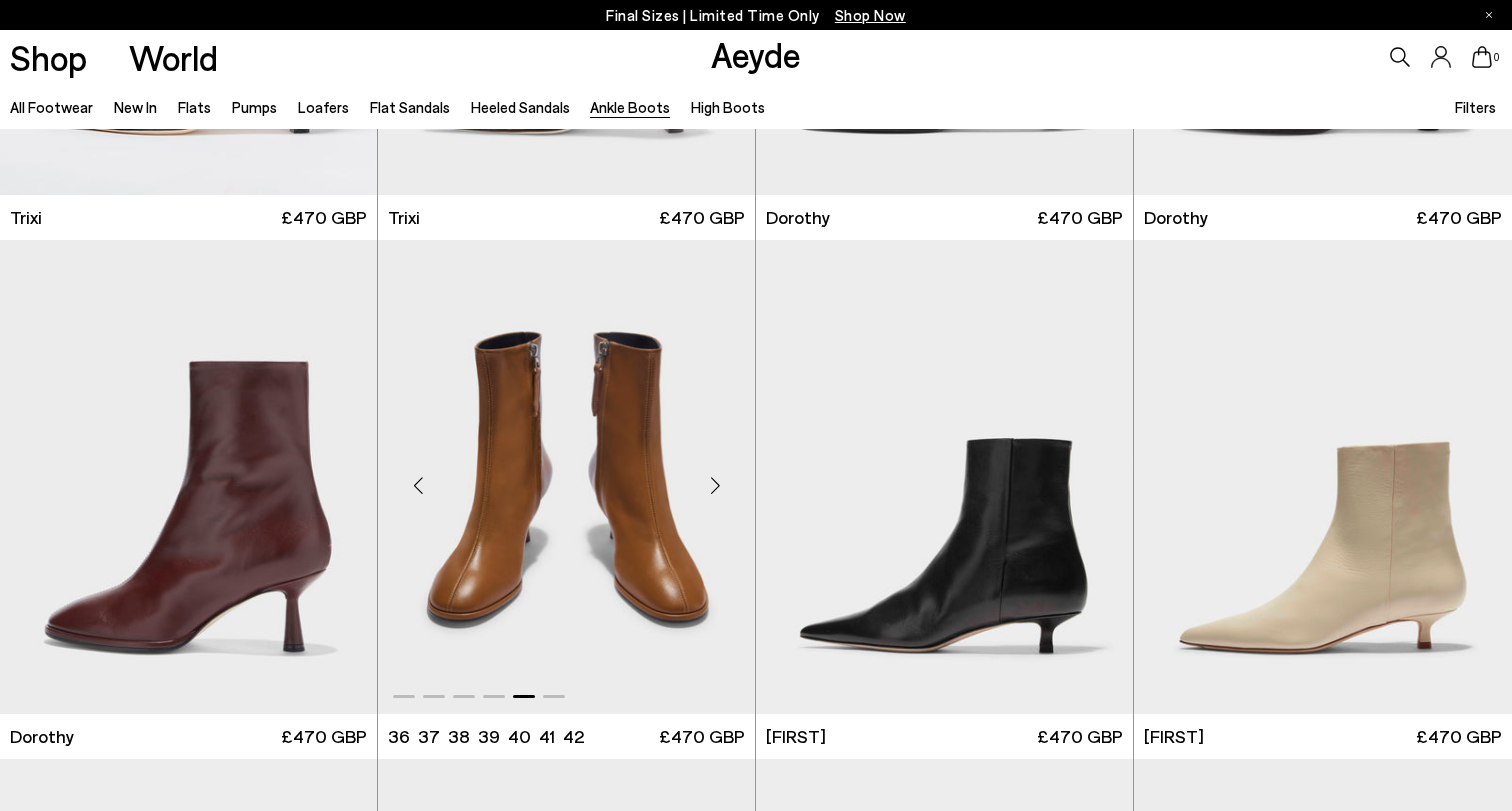 click at bounding box center [715, 485] 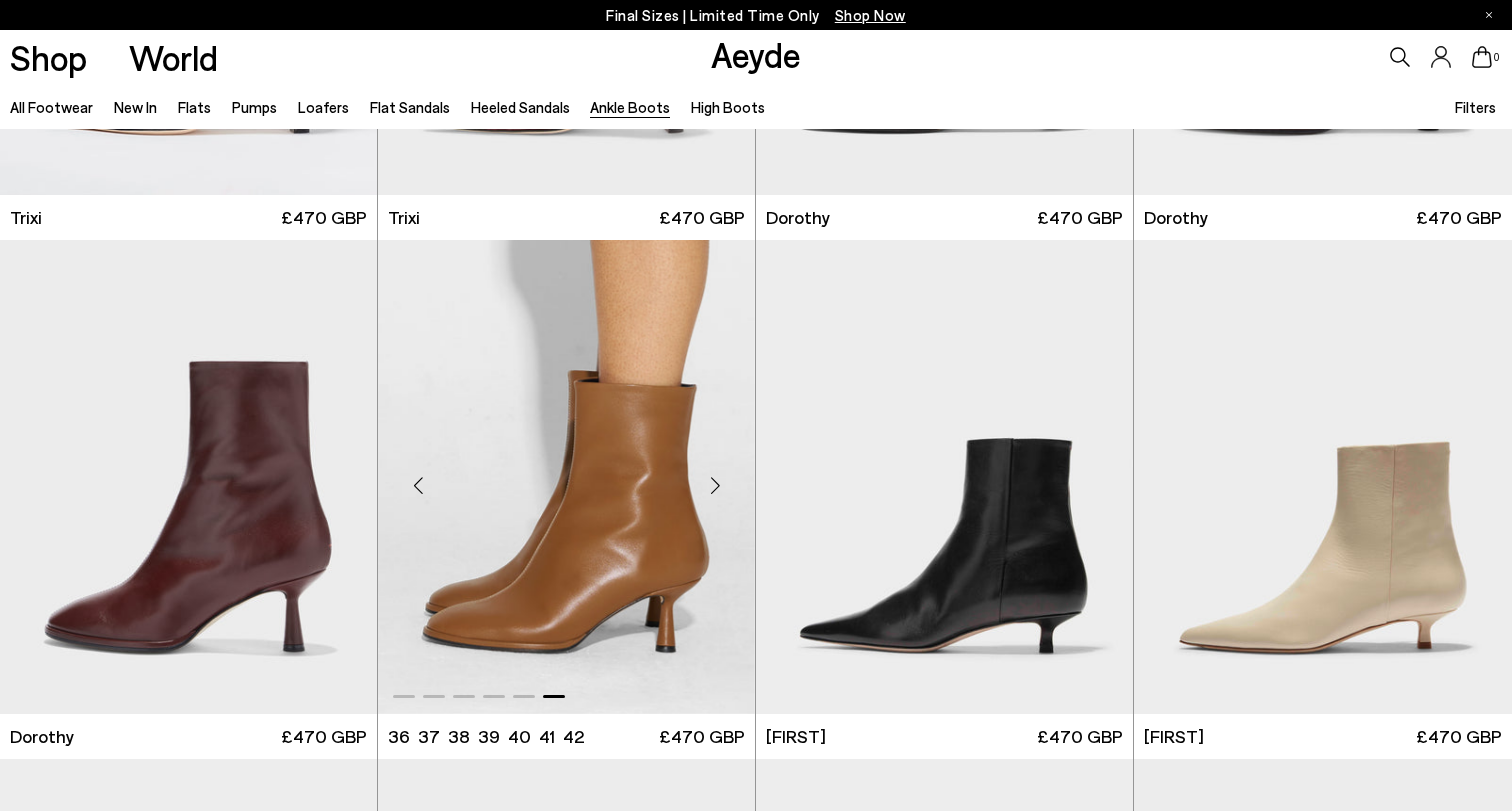 click at bounding box center (715, 485) 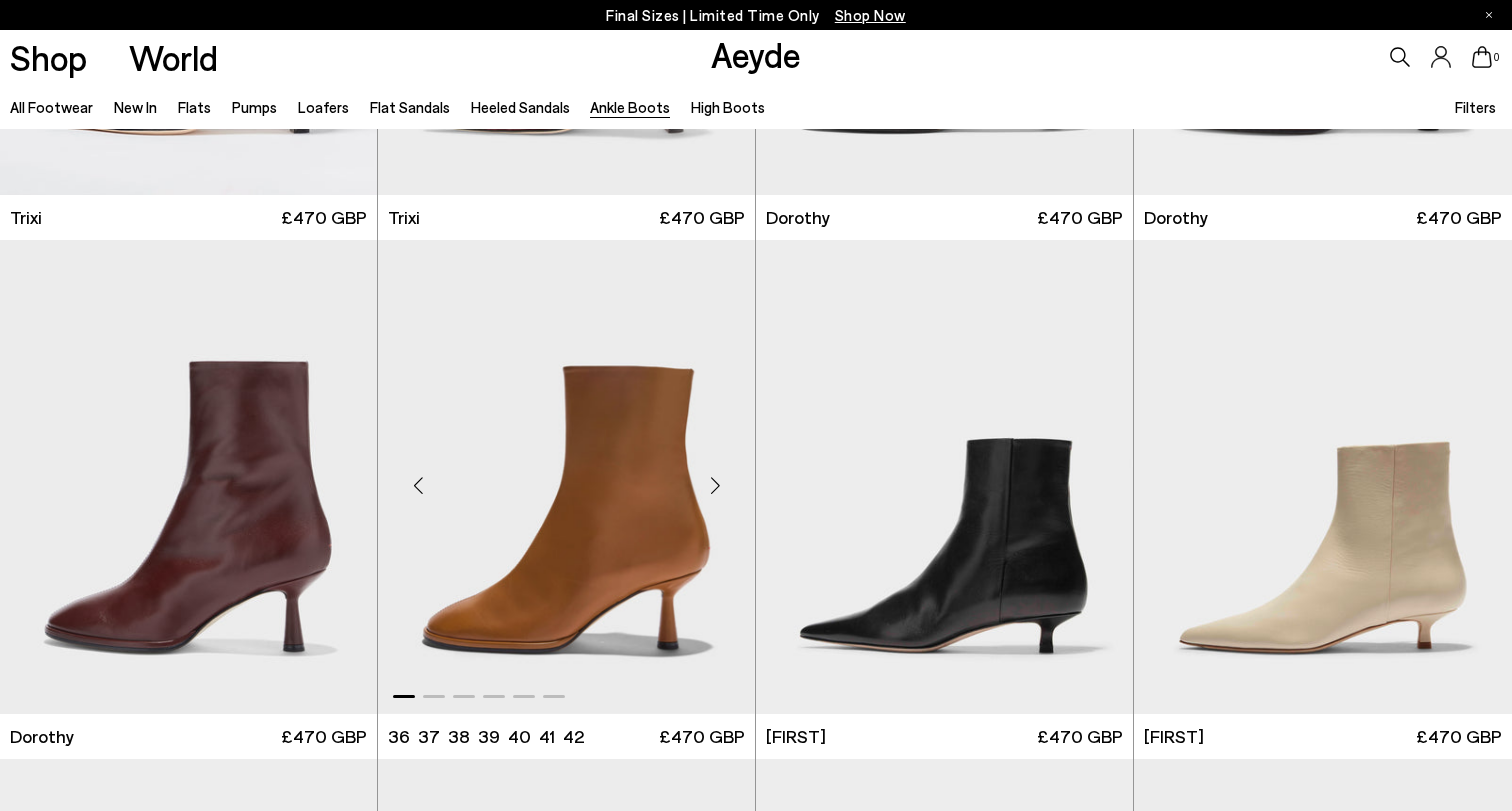 click at bounding box center (715, 485) 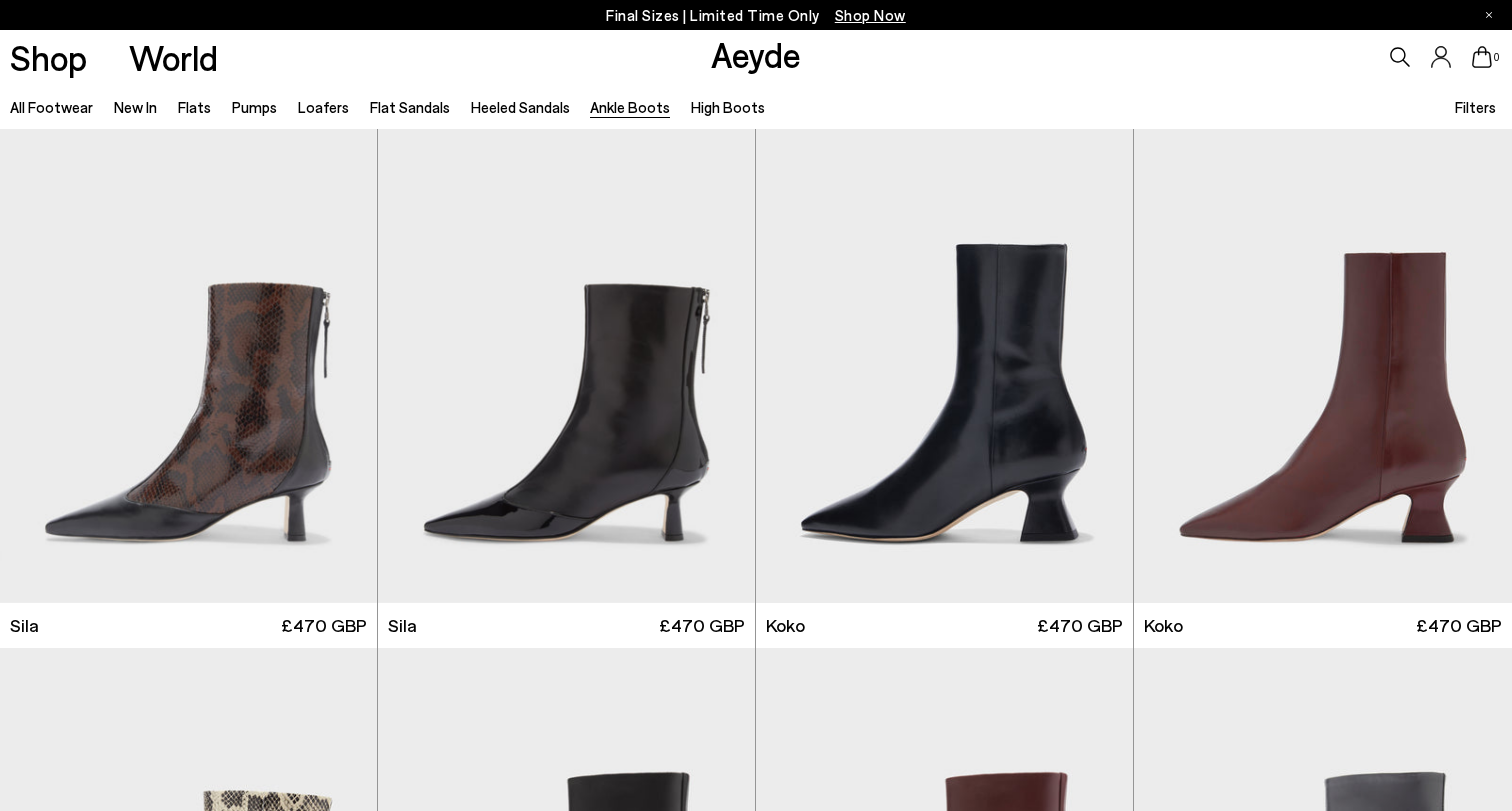 scroll, scrollTop: 0, scrollLeft: 0, axis: both 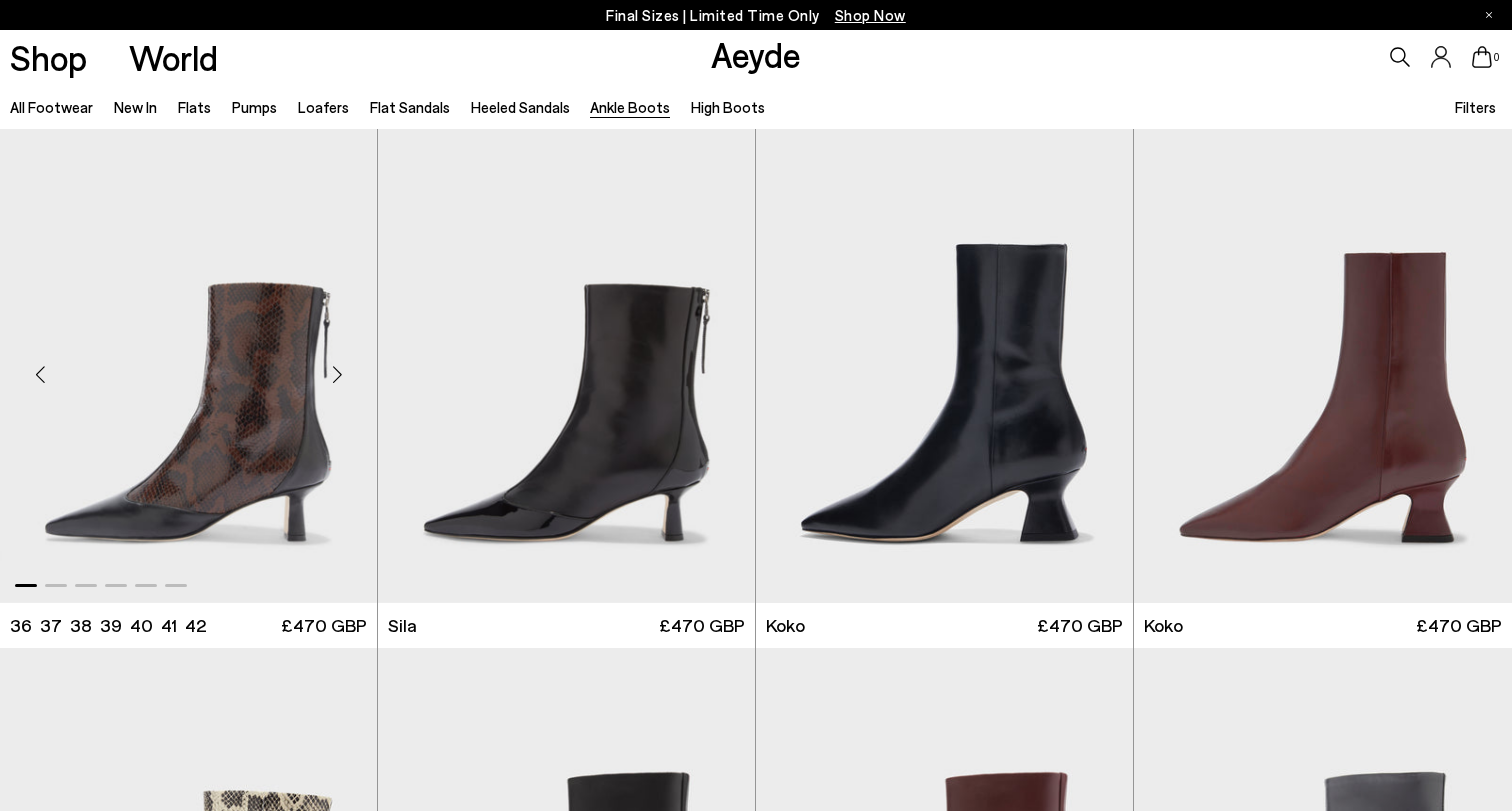 click at bounding box center (337, 374) 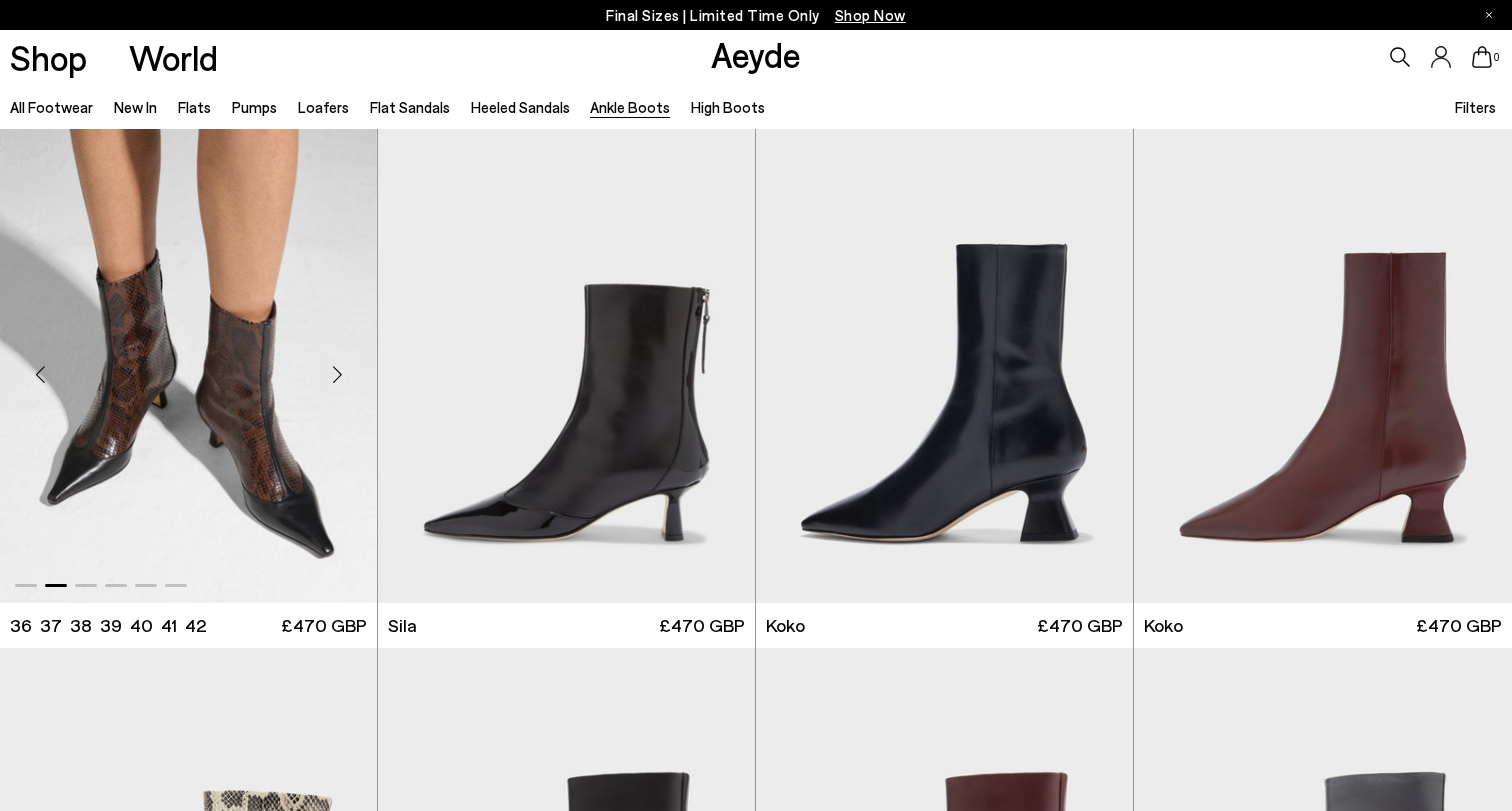 click at bounding box center [337, 374] 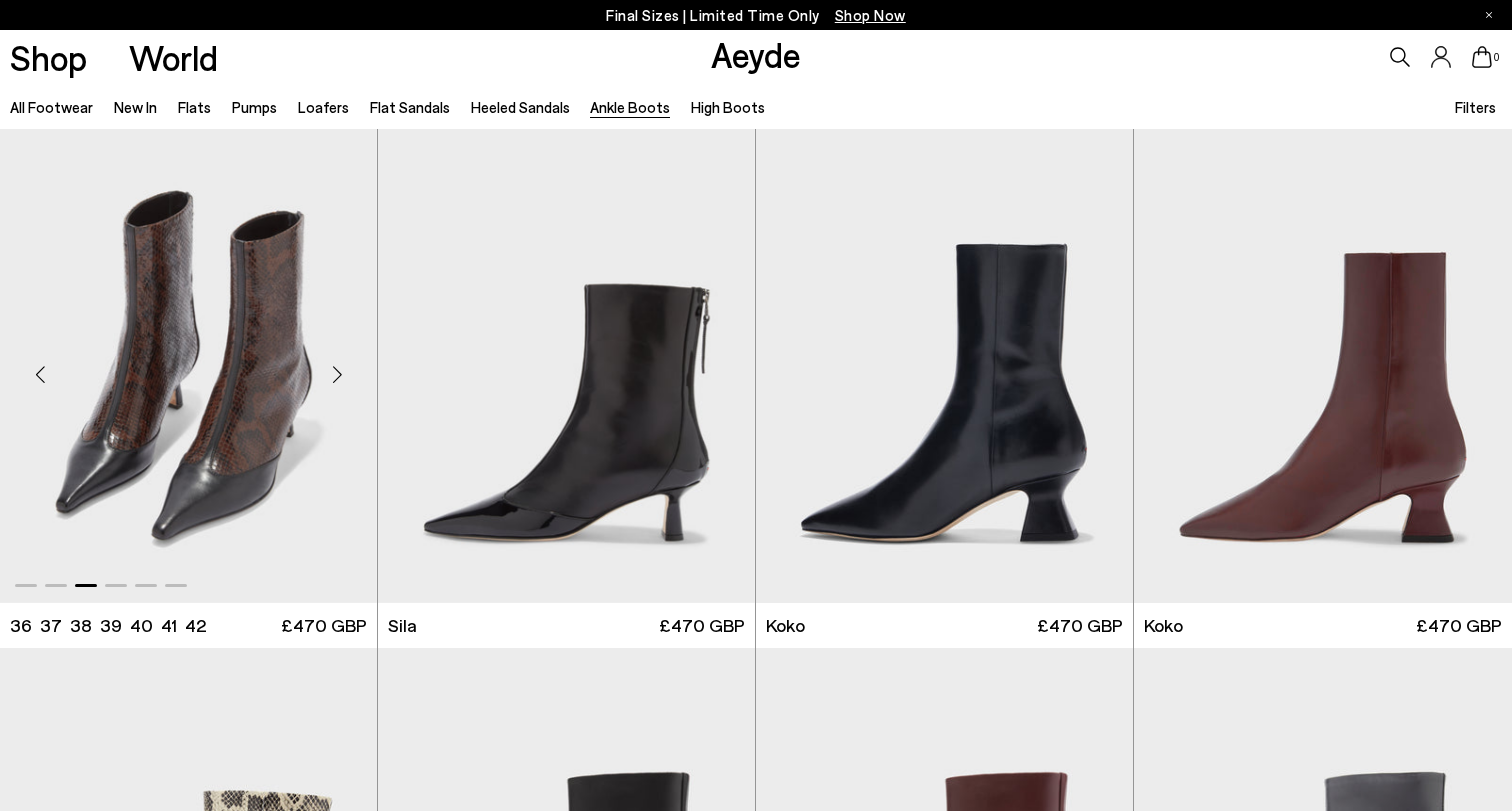 click at bounding box center (337, 374) 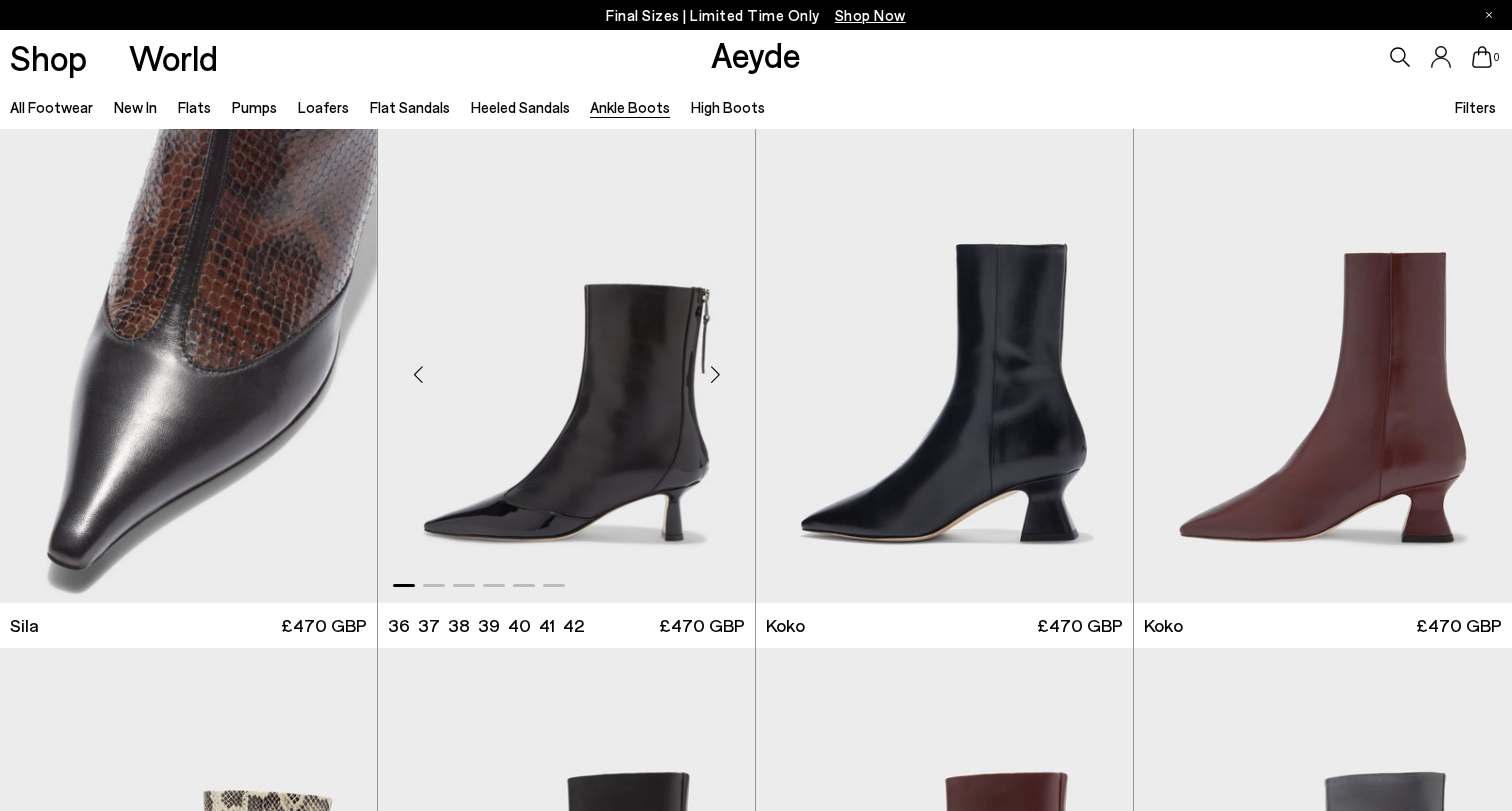 click at bounding box center [715, 374] 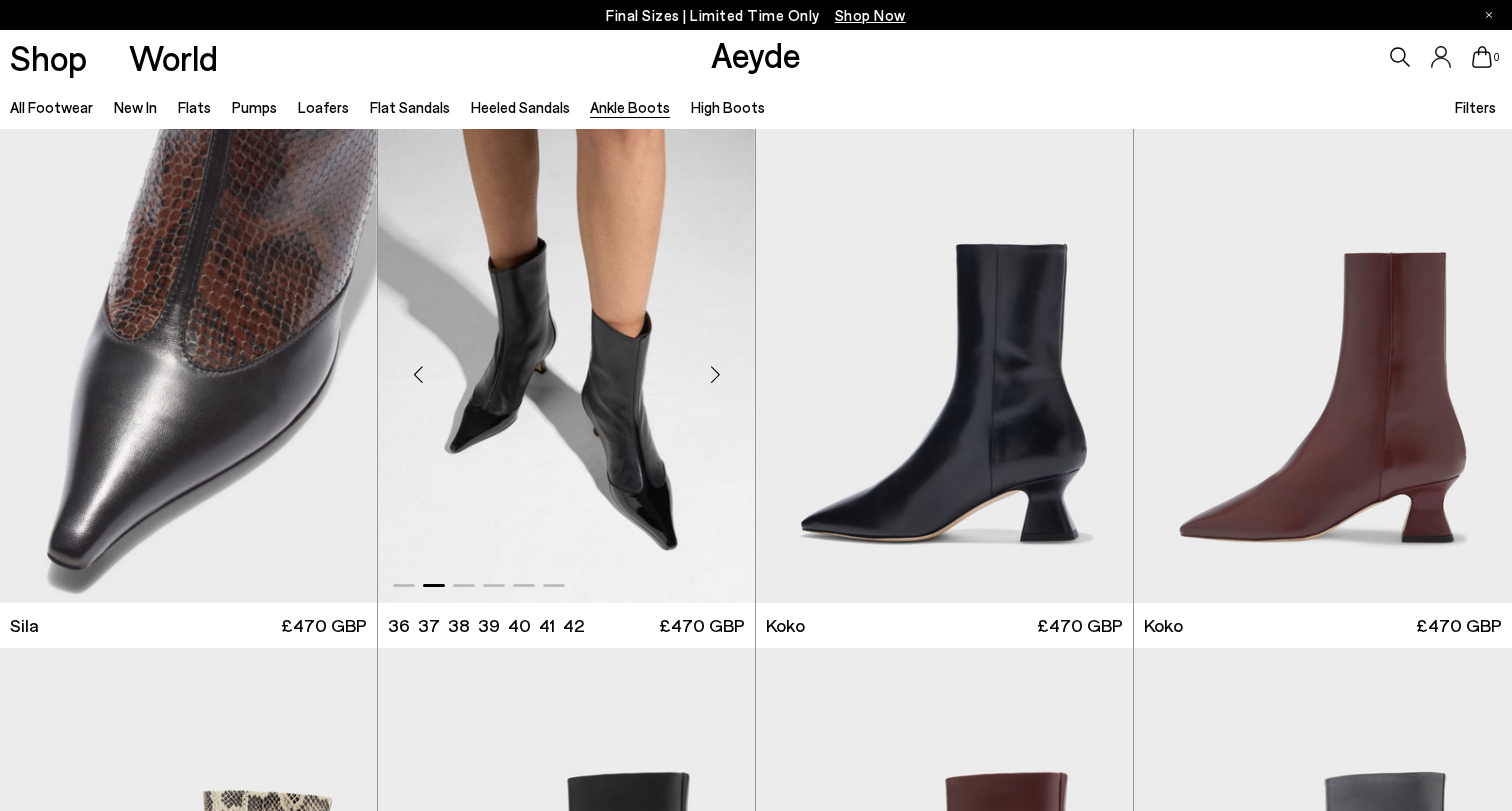 click at bounding box center (715, 374) 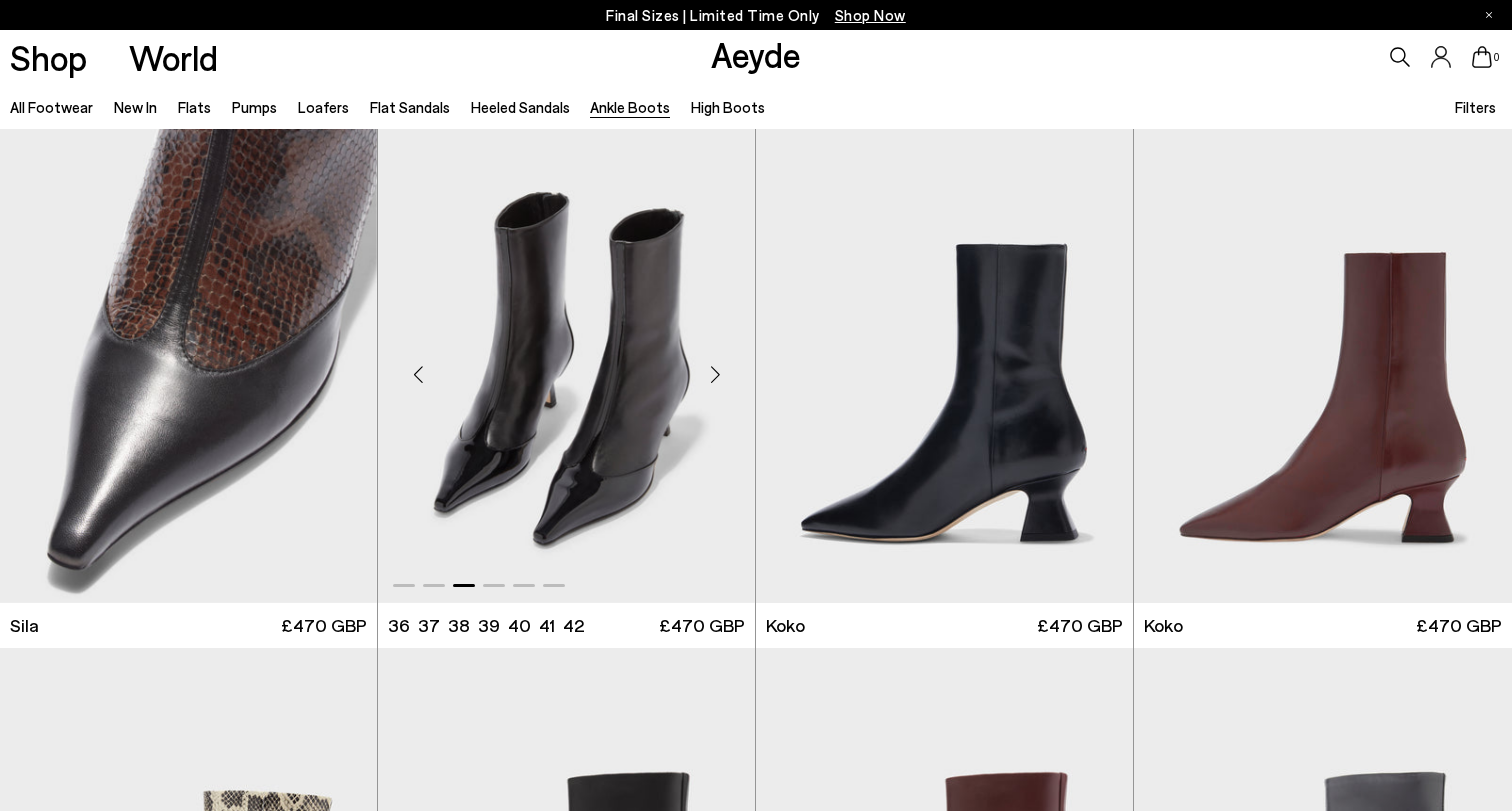 scroll, scrollTop: 0, scrollLeft: 0, axis: both 